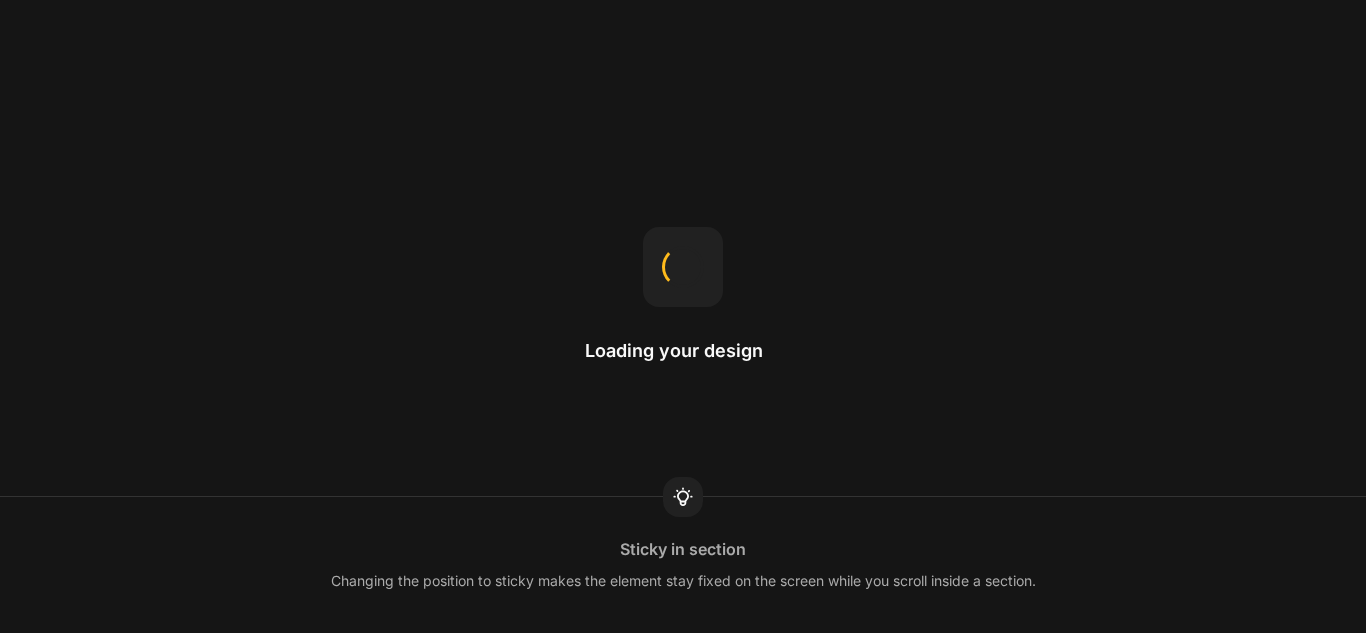 scroll, scrollTop: 0, scrollLeft: 0, axis: both 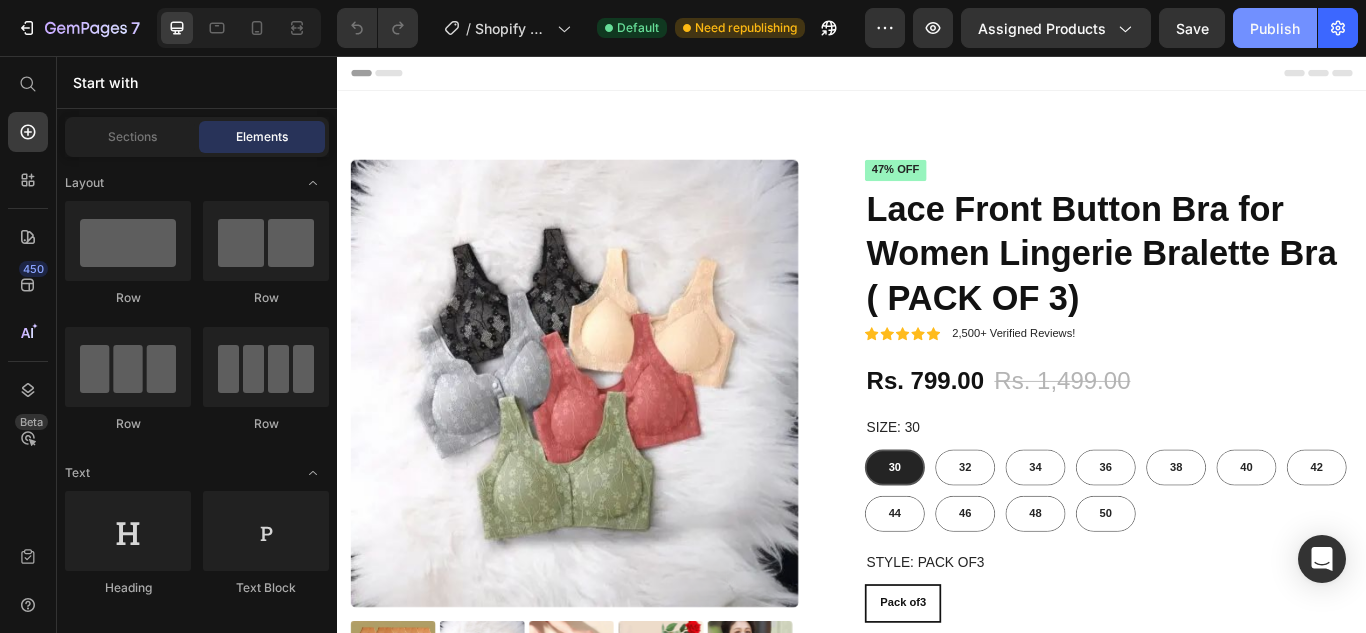 click on "Publish" at bounding box center [1275, 28] 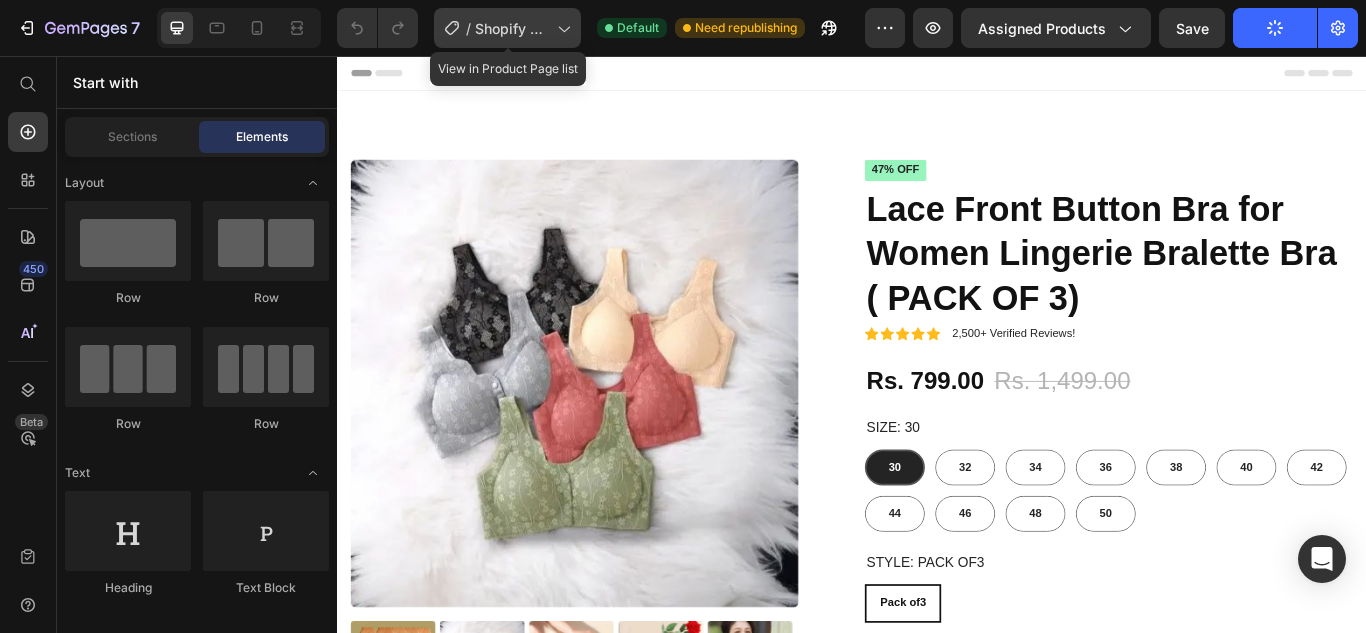 click on "Shopify Original Product Template" at bounding box center [512, 28] 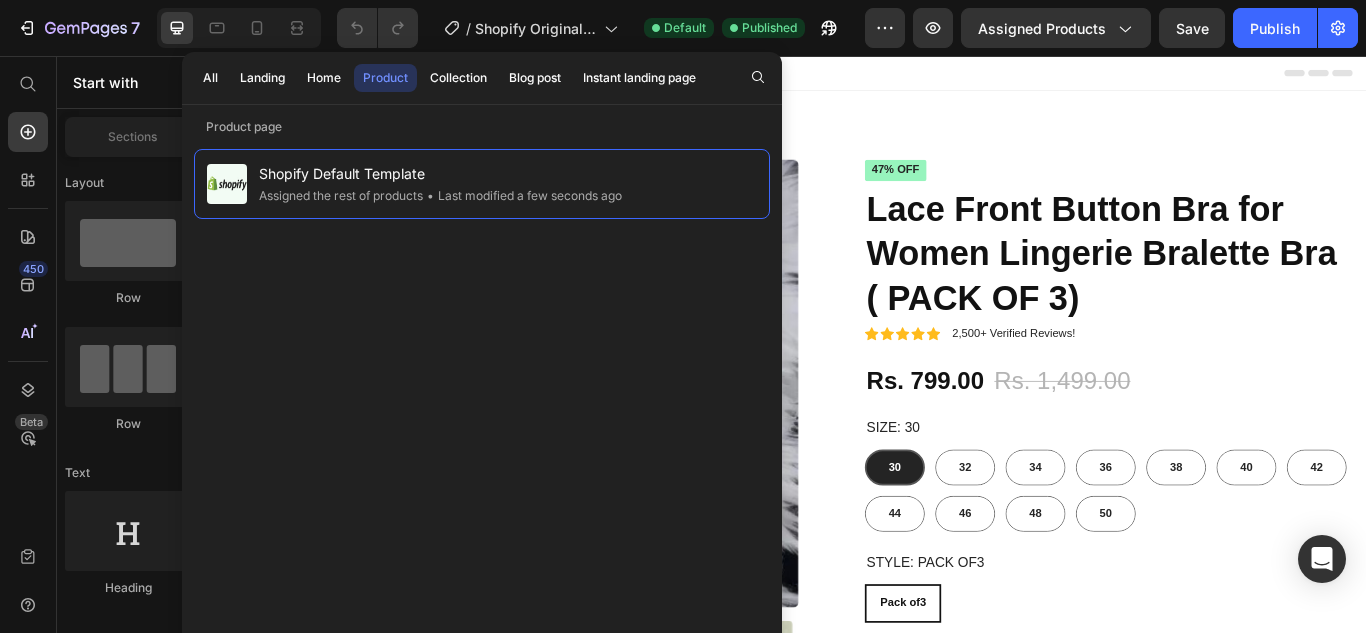 click on "7   /  Shopify Original Product Template Default Published Preview Assigned Products  Save   Publish" 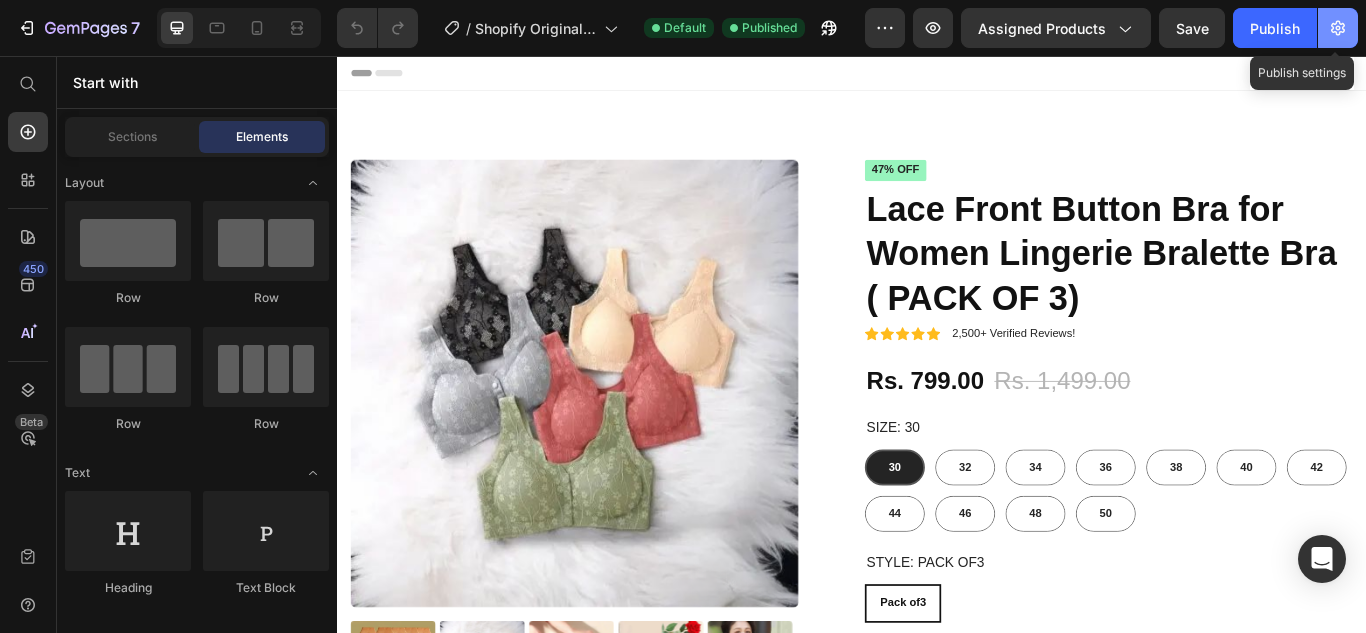 click 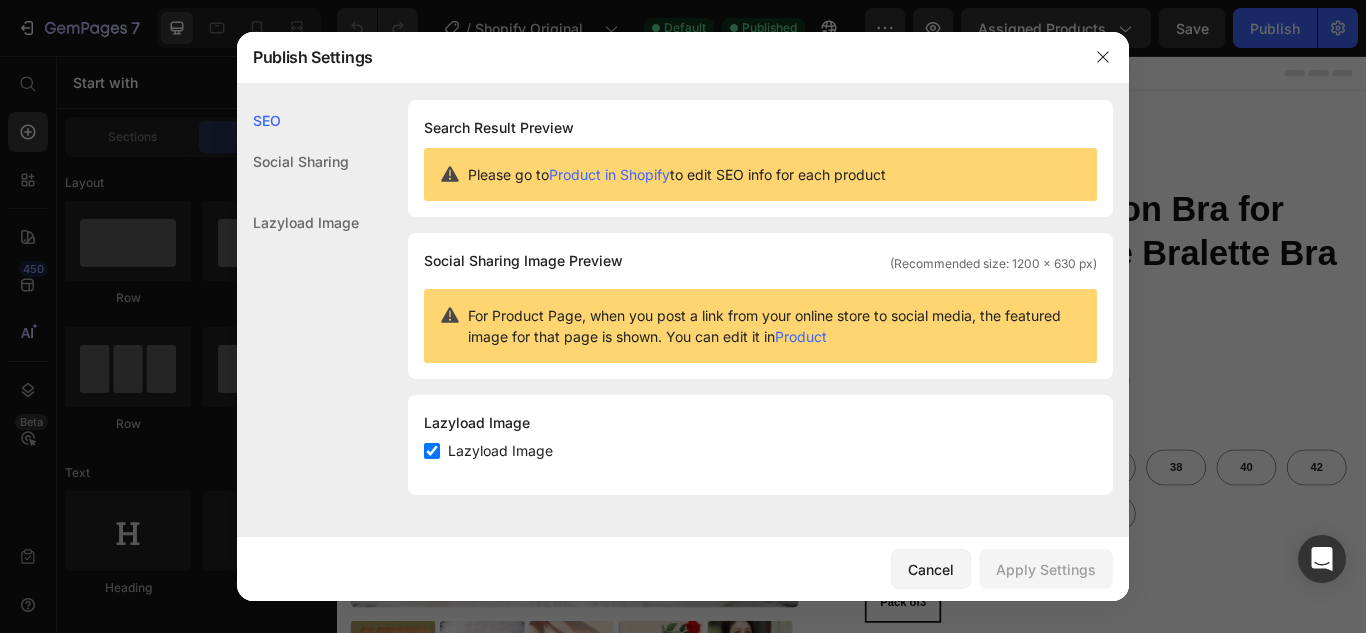 click on "Lazyload Image" 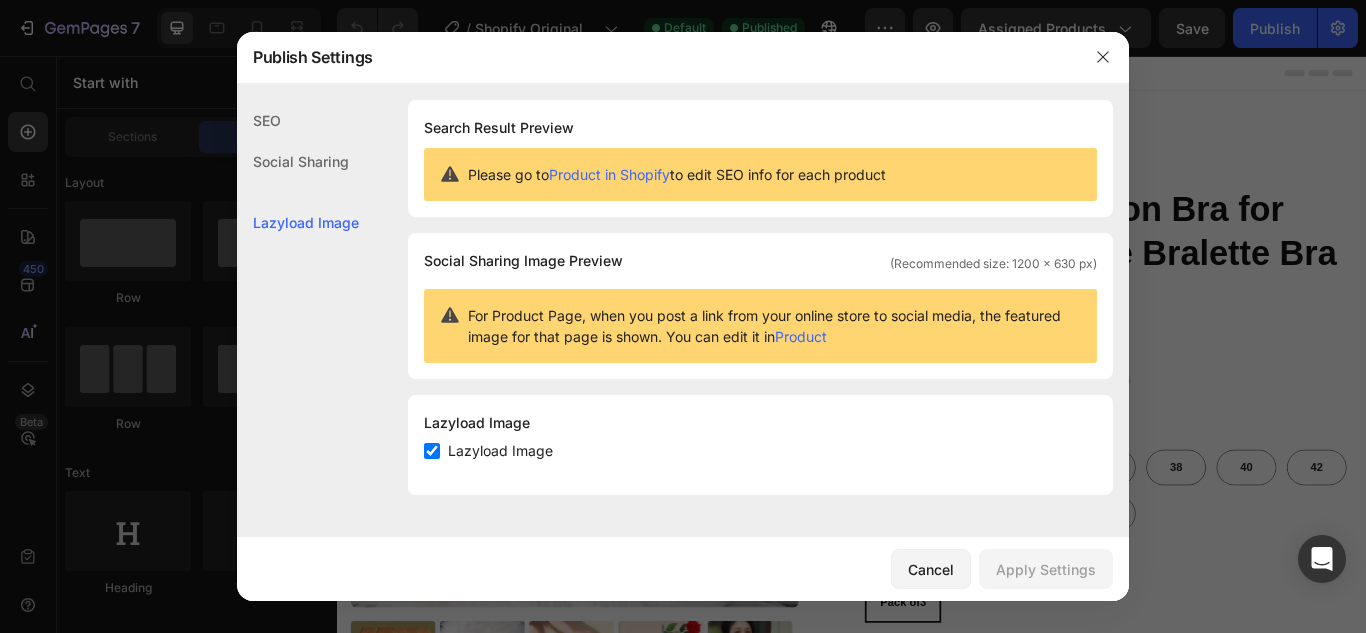 click on "Social Sharing" 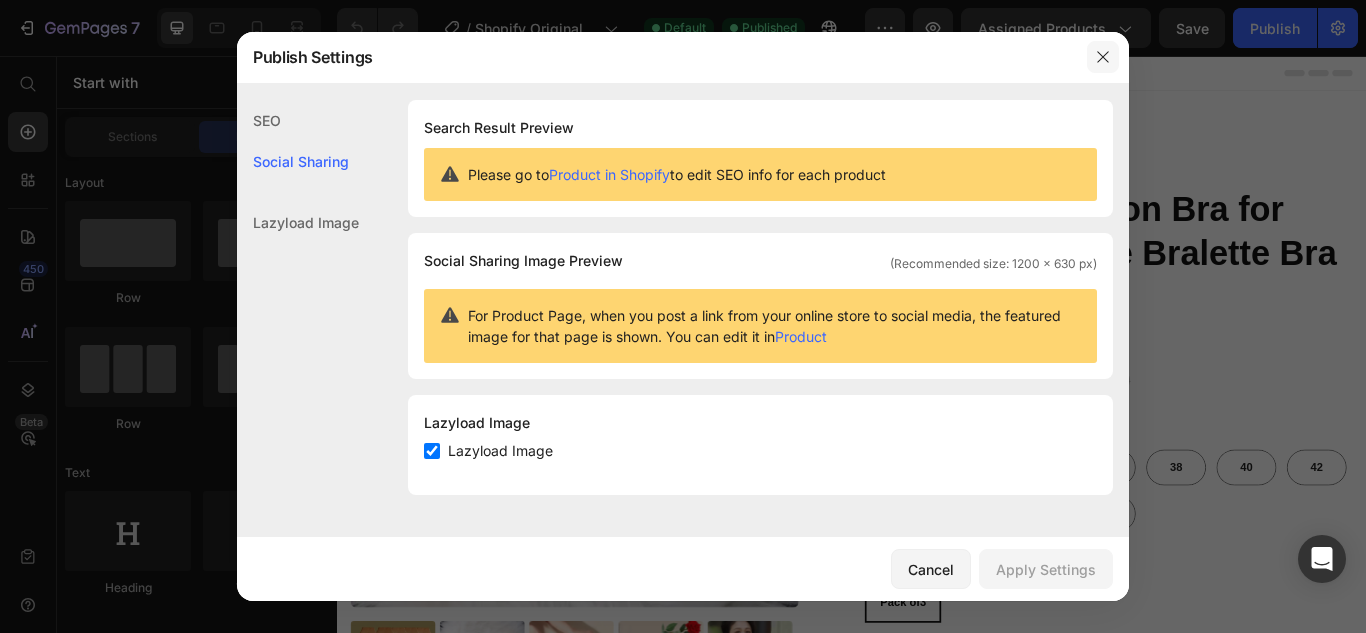 click at bounding box center [1103, 57] 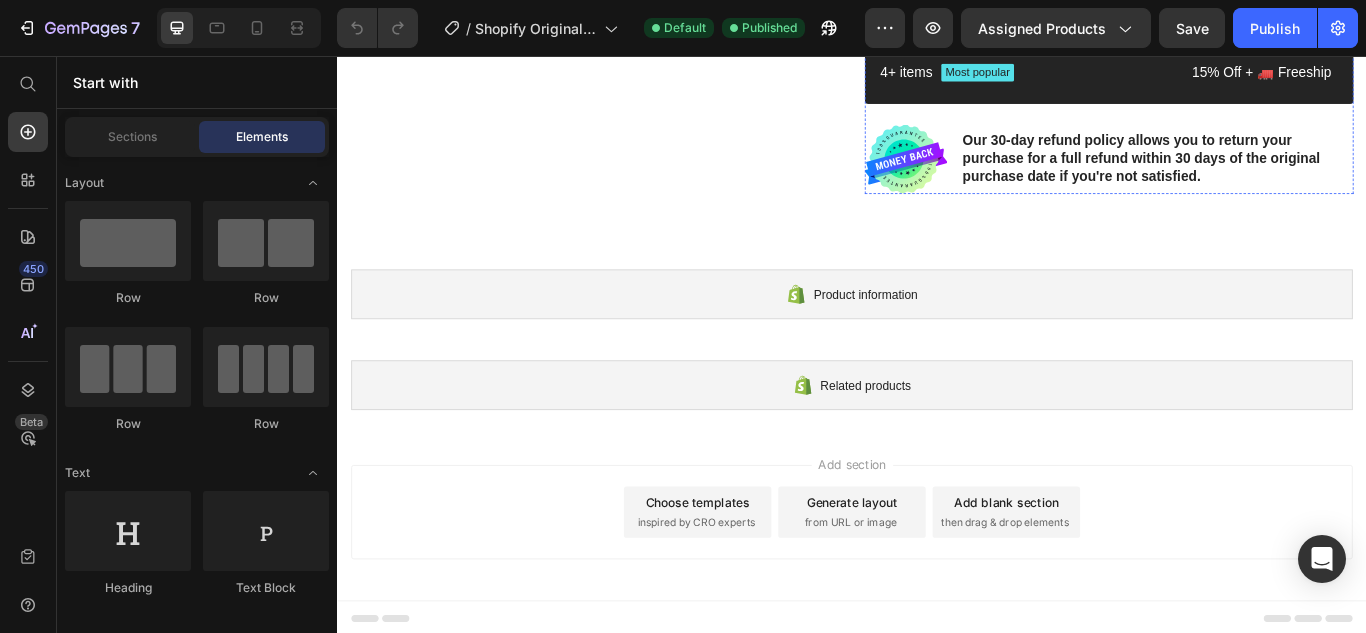 scroll, scrollTop: 1008, scrollLeft: 0, axis: vertical 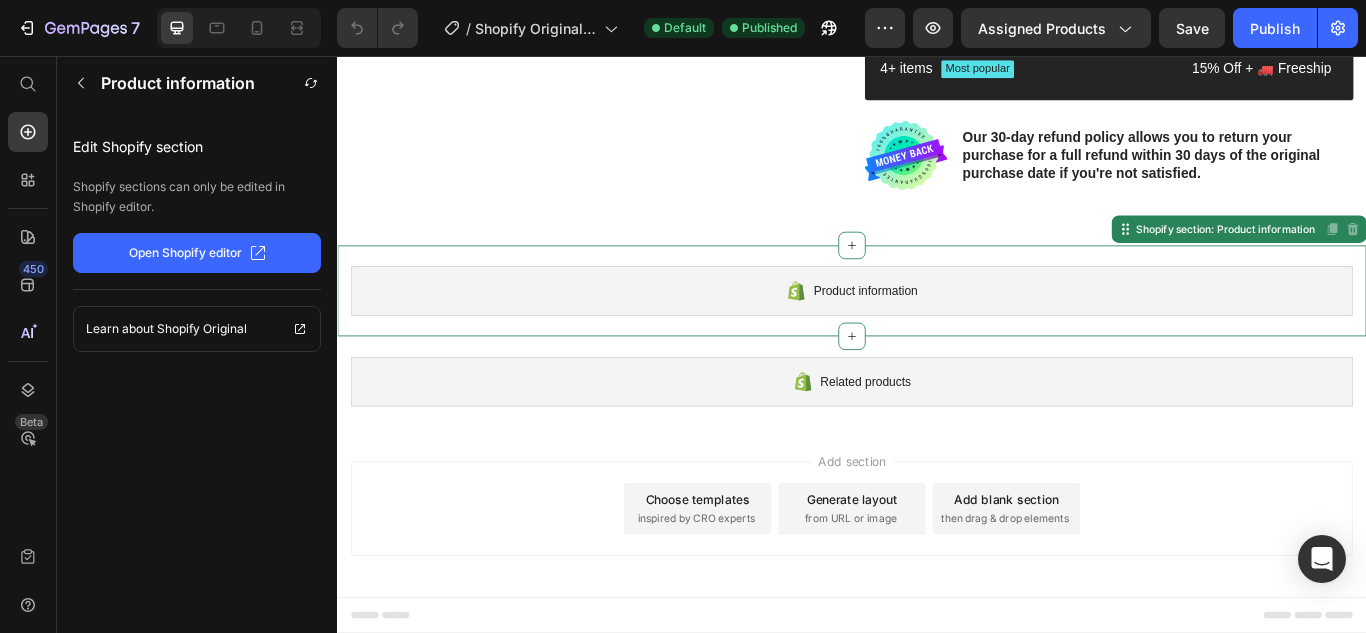 click on "Product information" at bounding box center [952, 330] 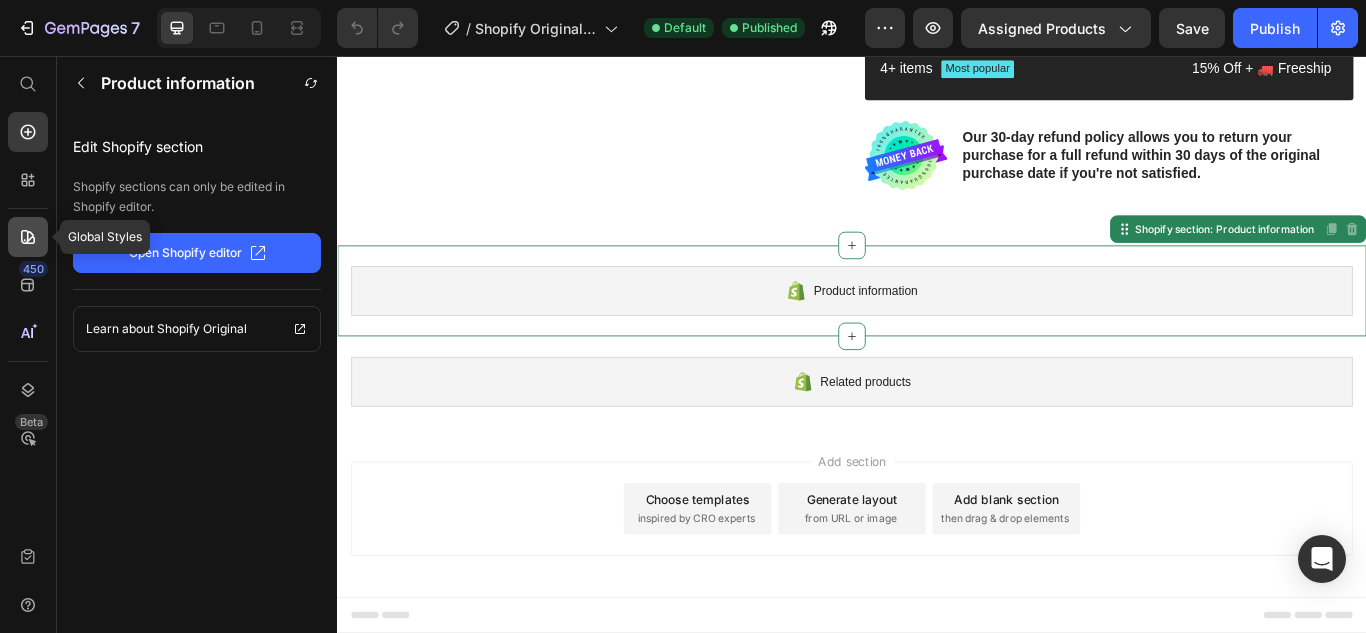 click 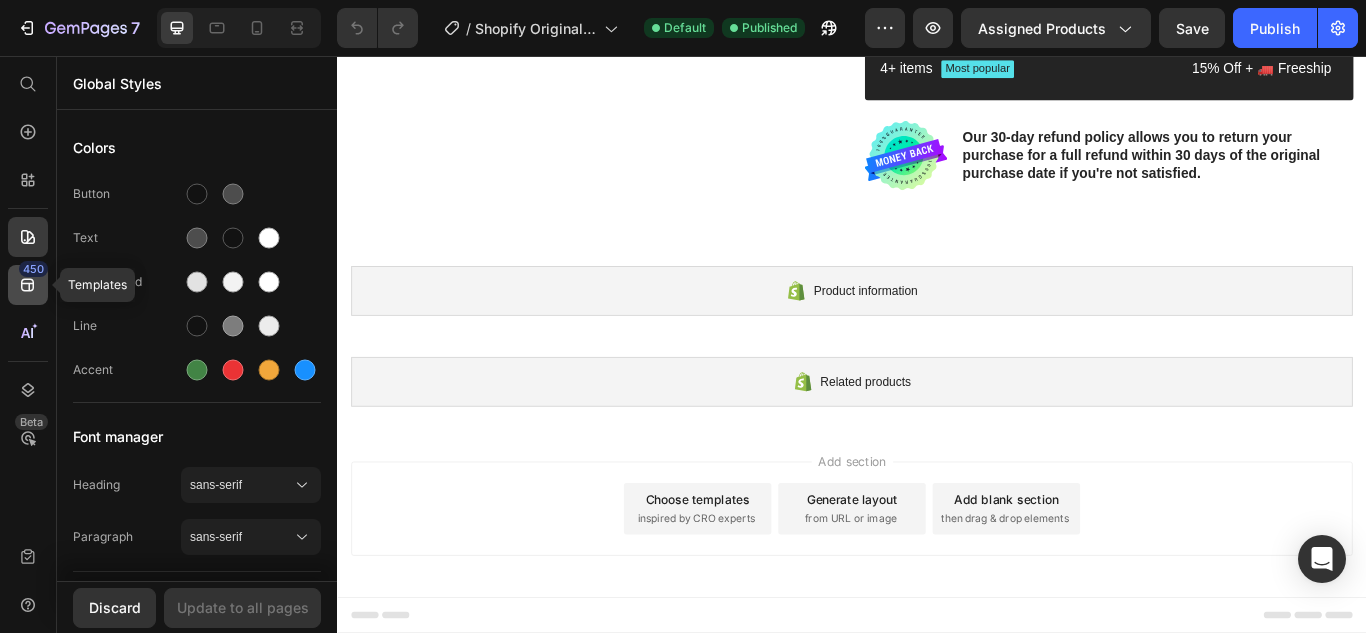 click on "450" at bounding box center (33, 269) 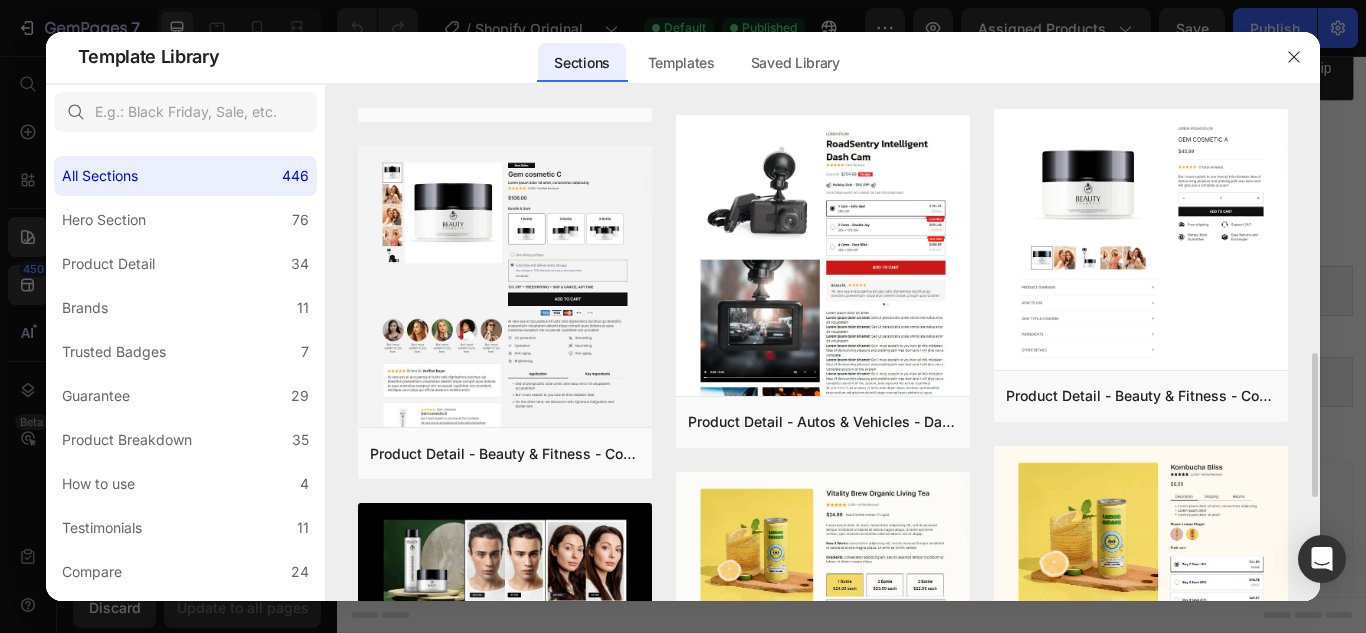 scroll, scrollTop: 500, scrollLeft: 0, axis: vertical 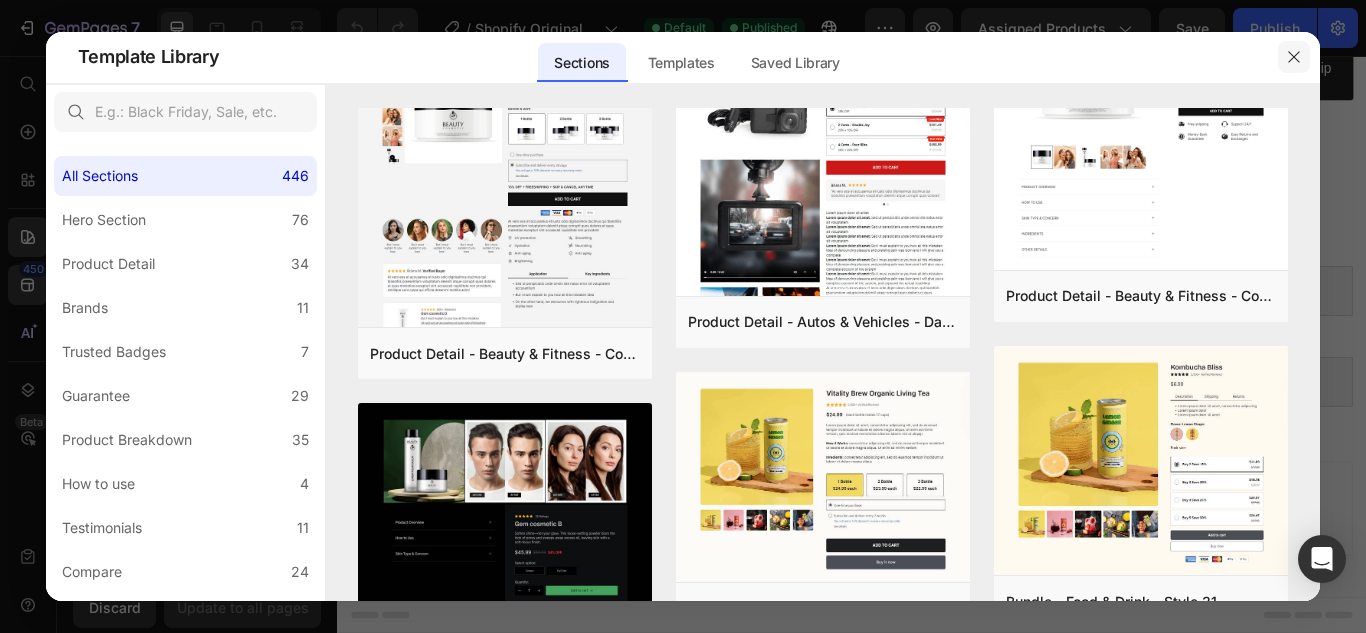 click 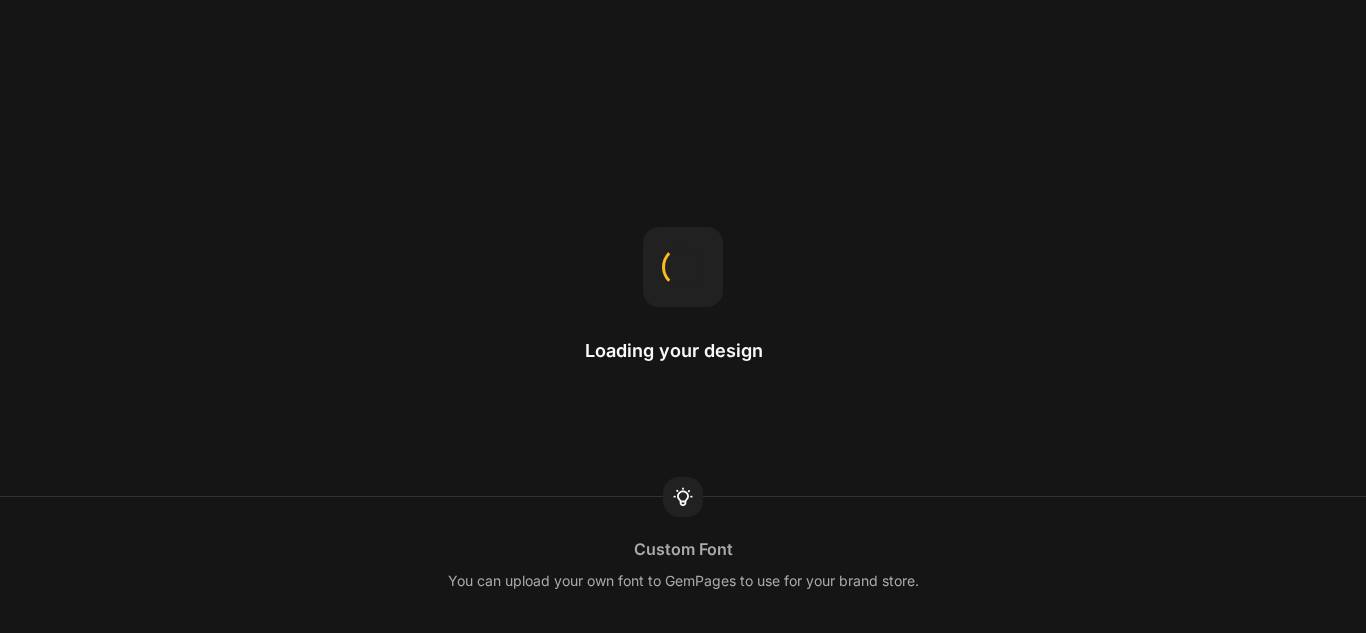scroll, scrollTop: 0, scrollLeft: 0, axis: both 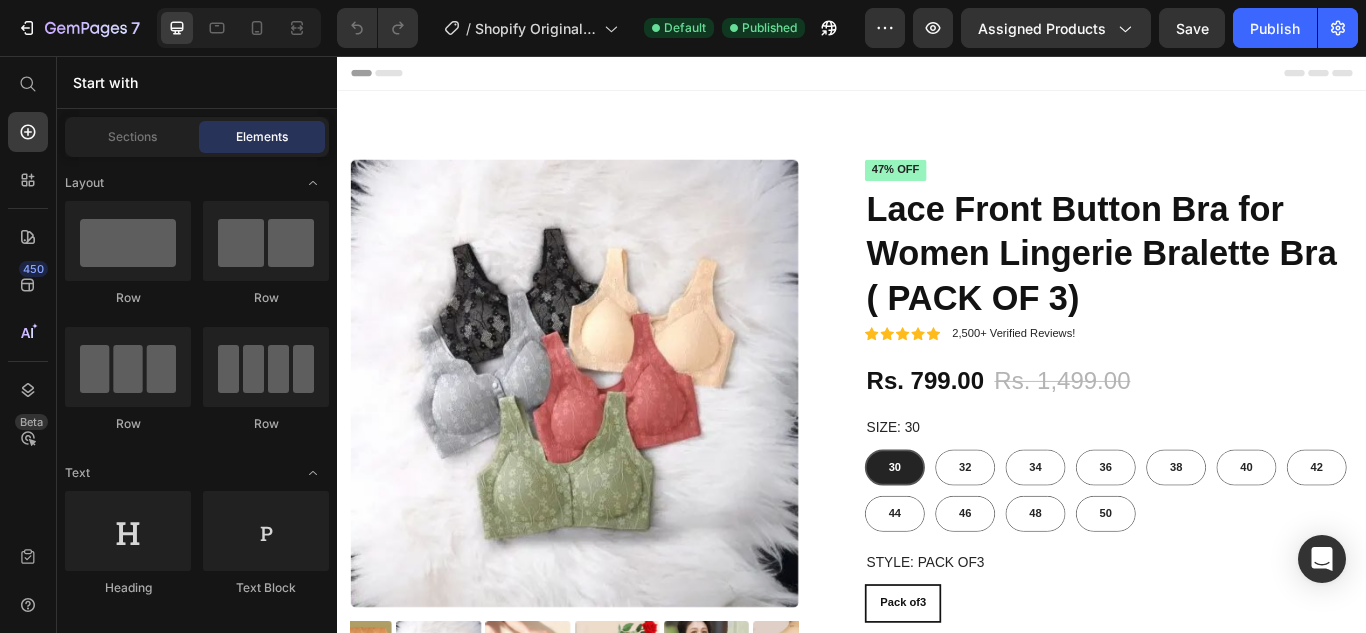 radio on "false" 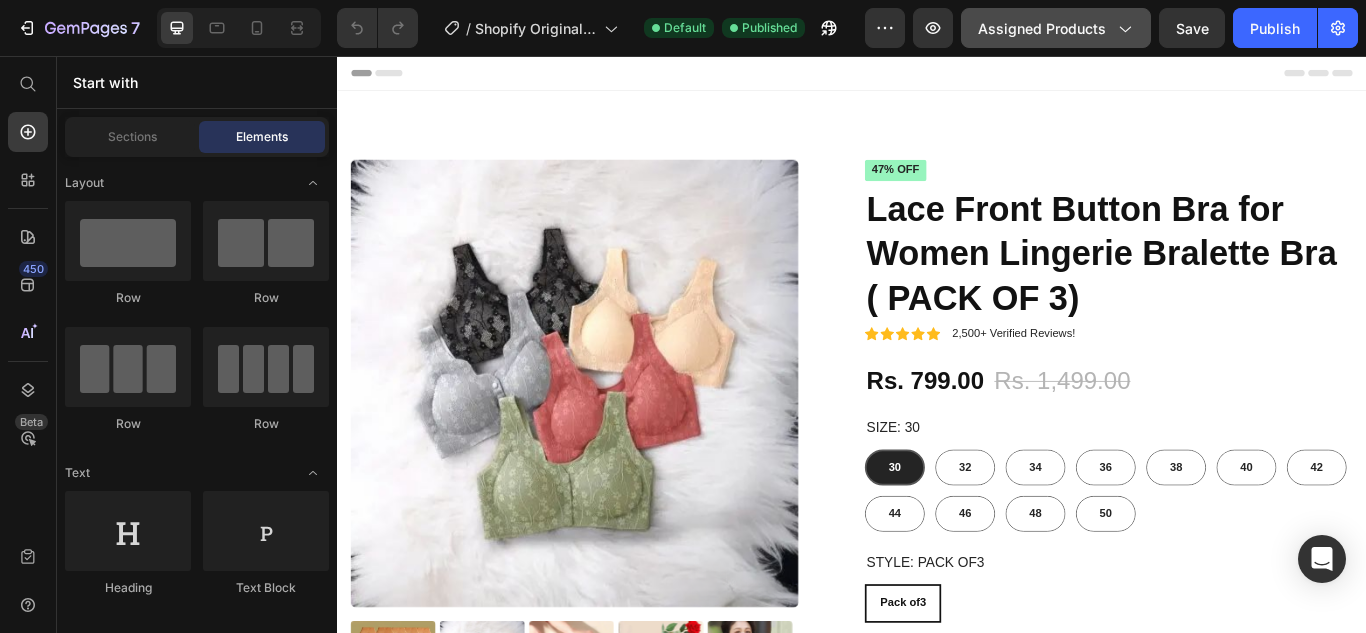 click on "Assigned Products" 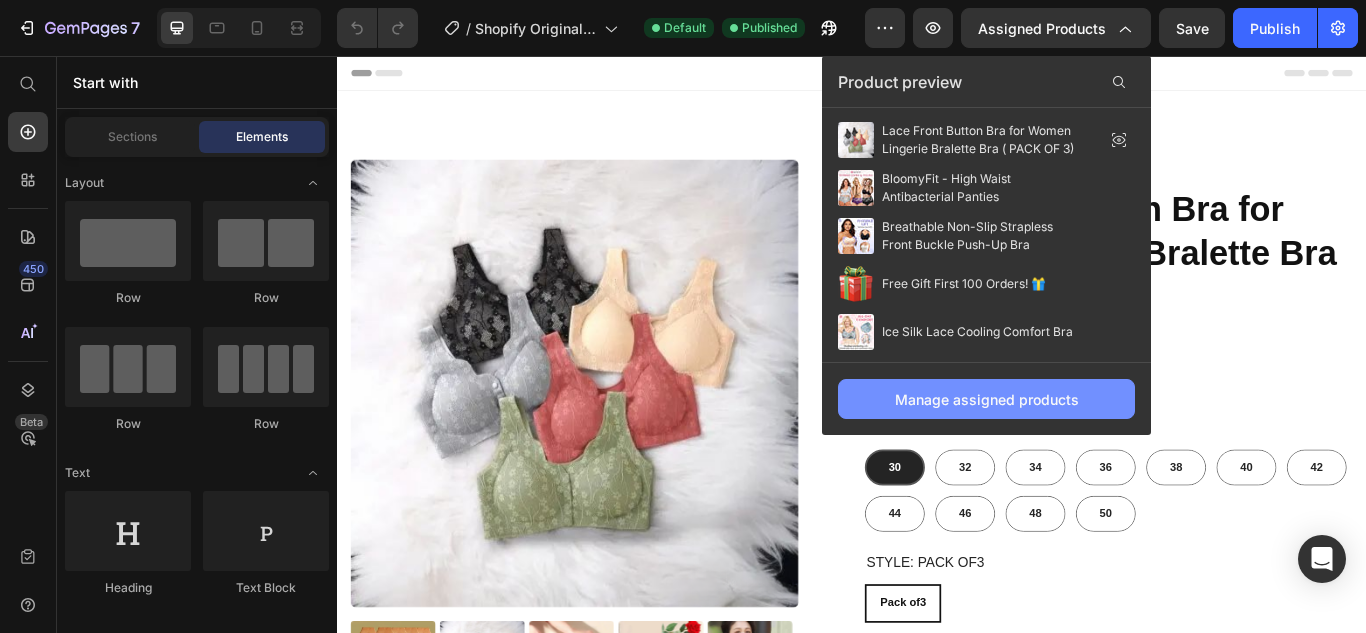 click on "Manage assigned products" at bounding box center [987, 399] 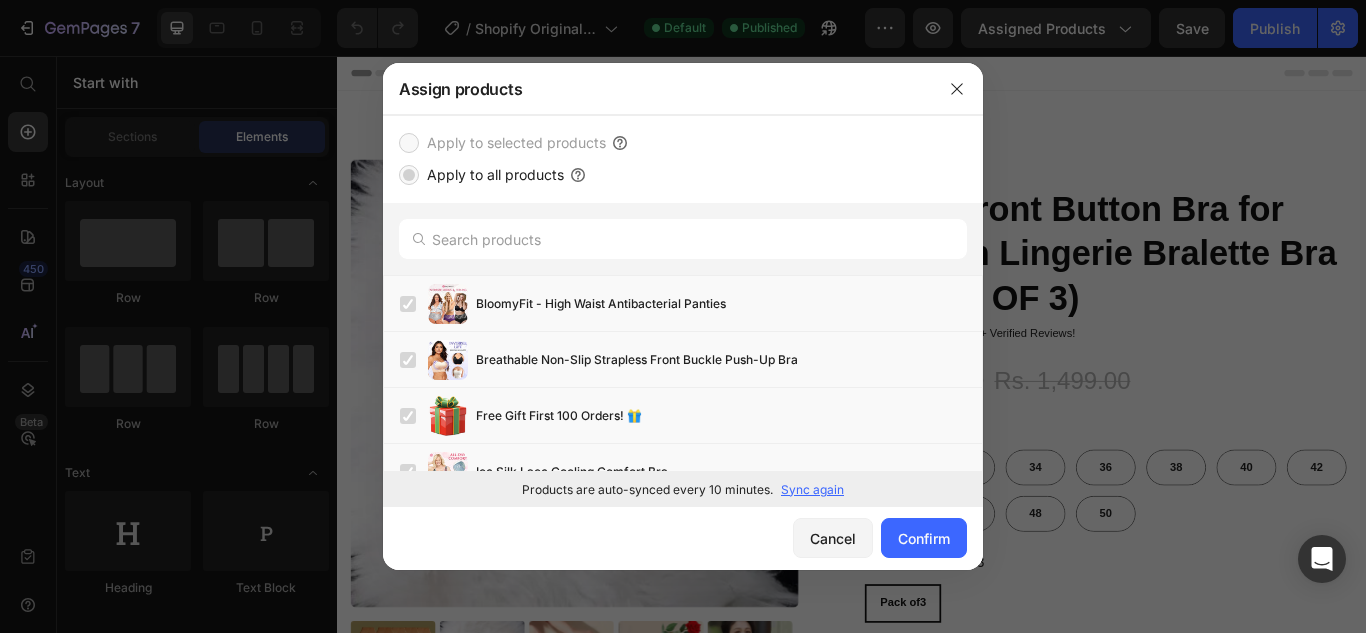 click on "Sync again" at bounding box center [812, 490] 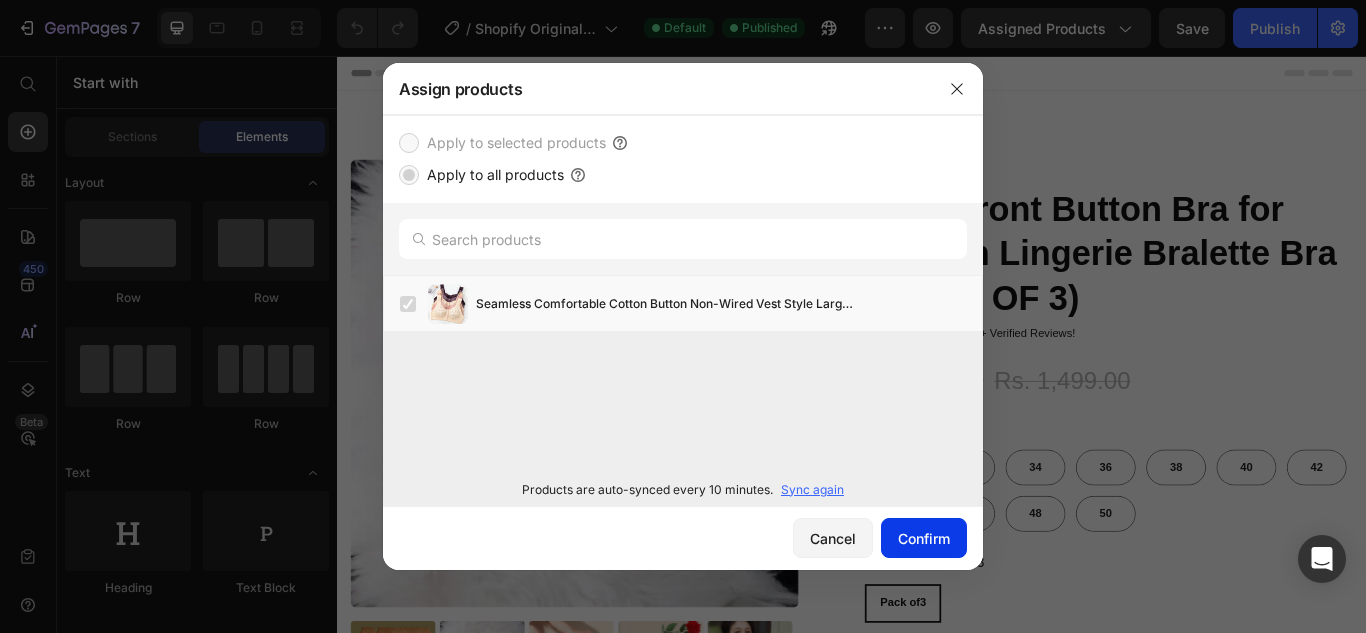 click on "Confirm" at bounding box center (924, 538) 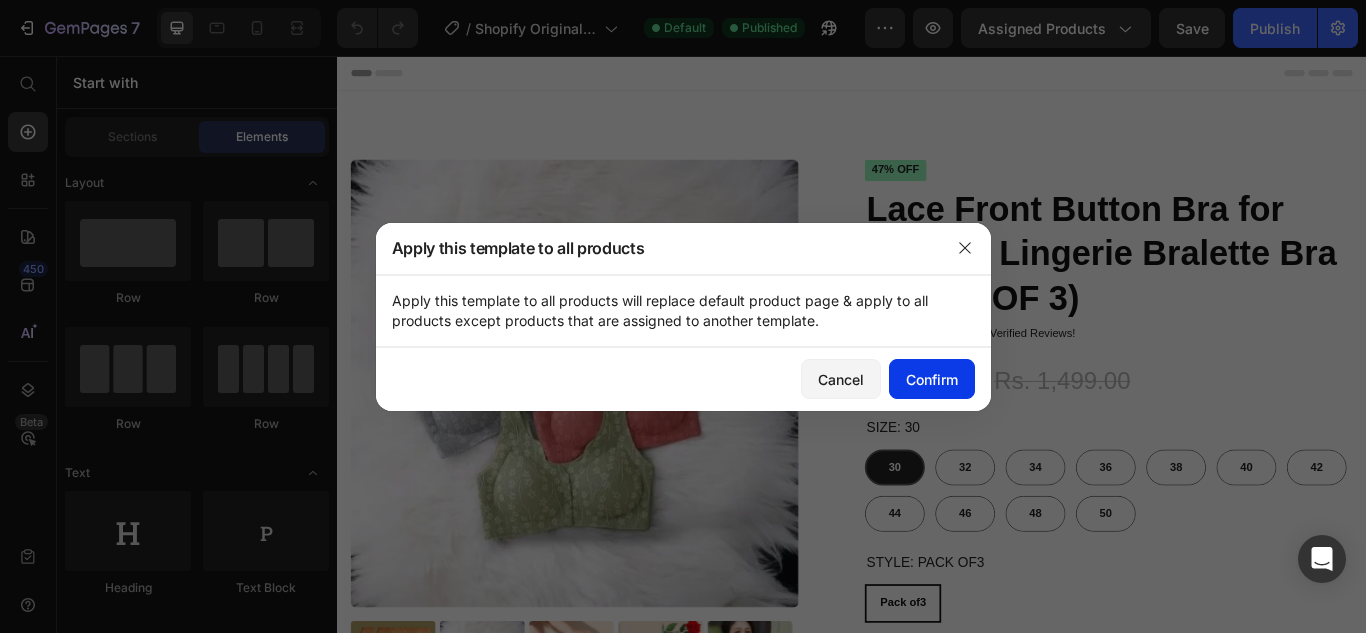 click on "Confirm" at bounding box center (932, 379) 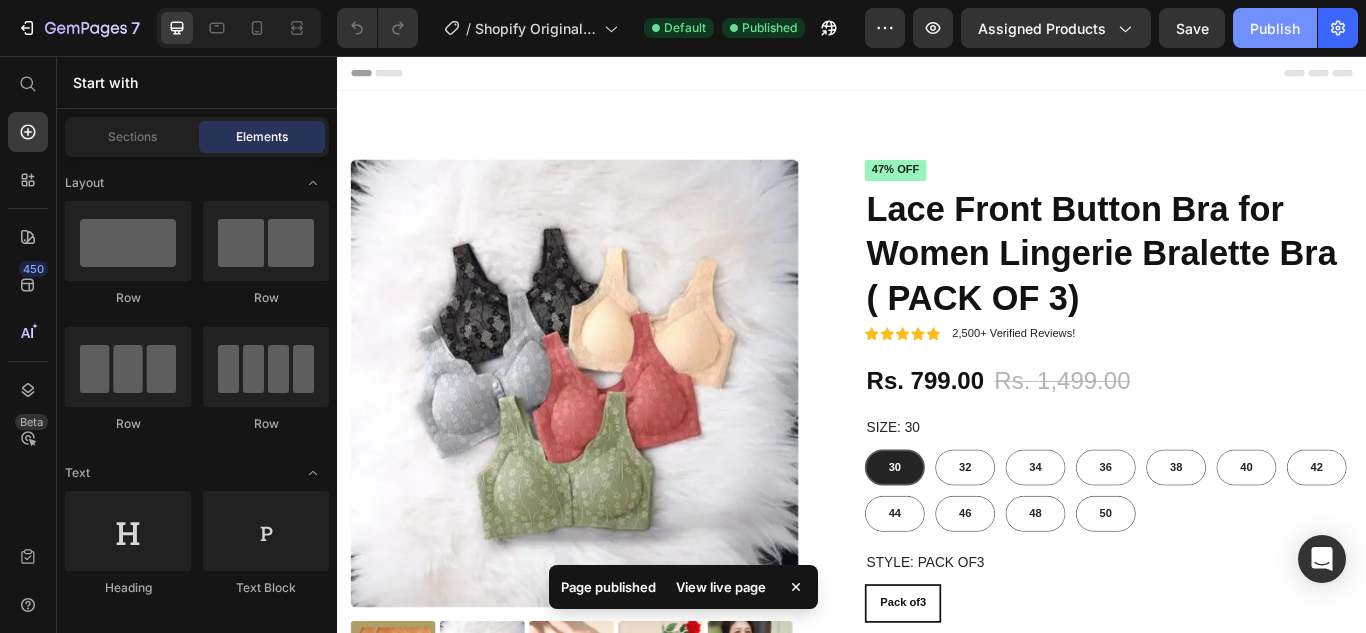 click on "Publish" 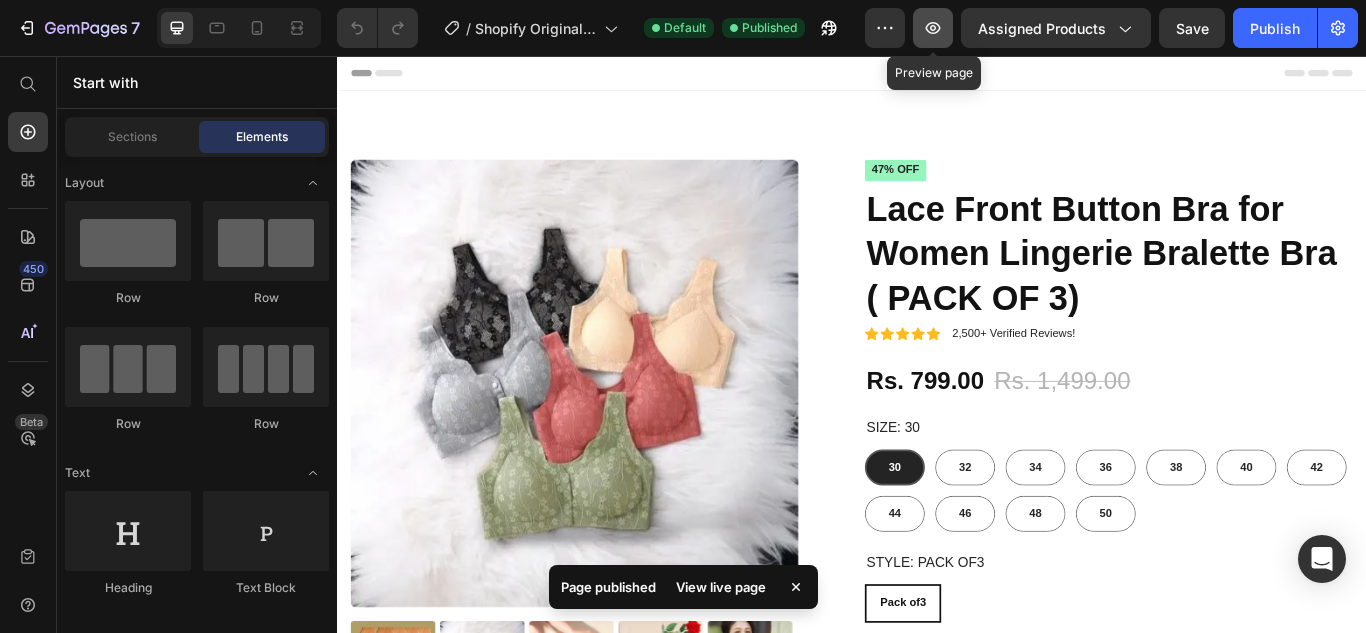 click 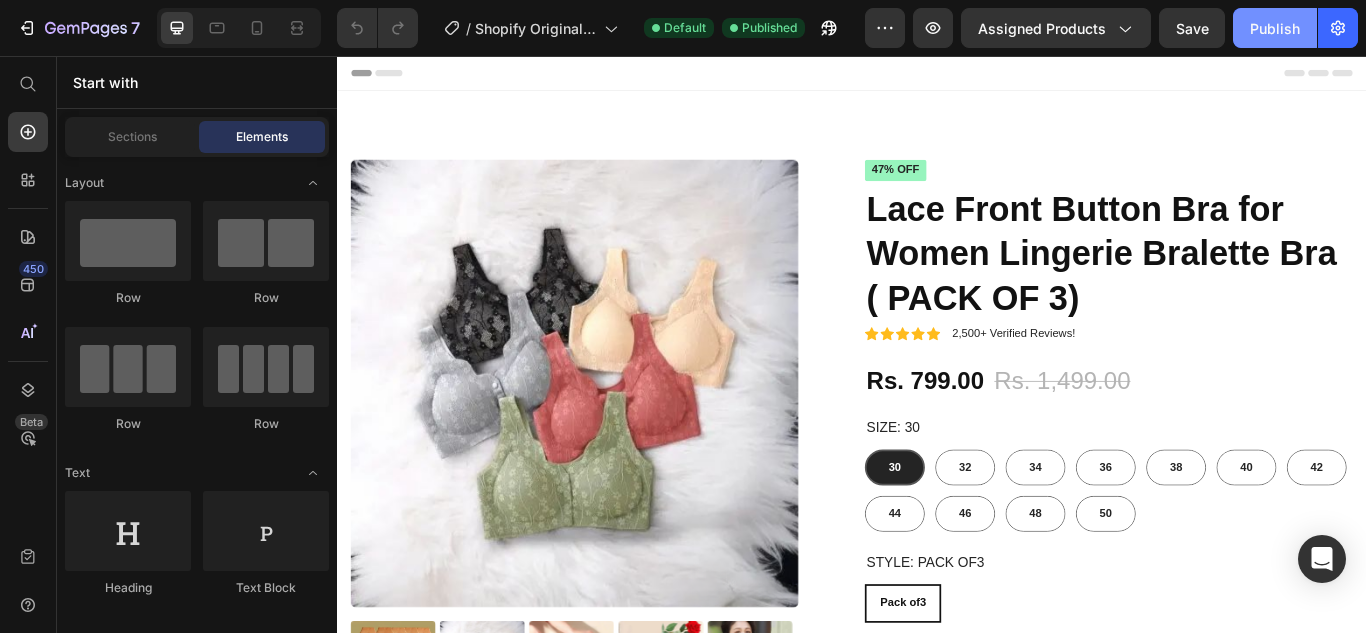 click on "Publish" at bounding box center [1275, 28] 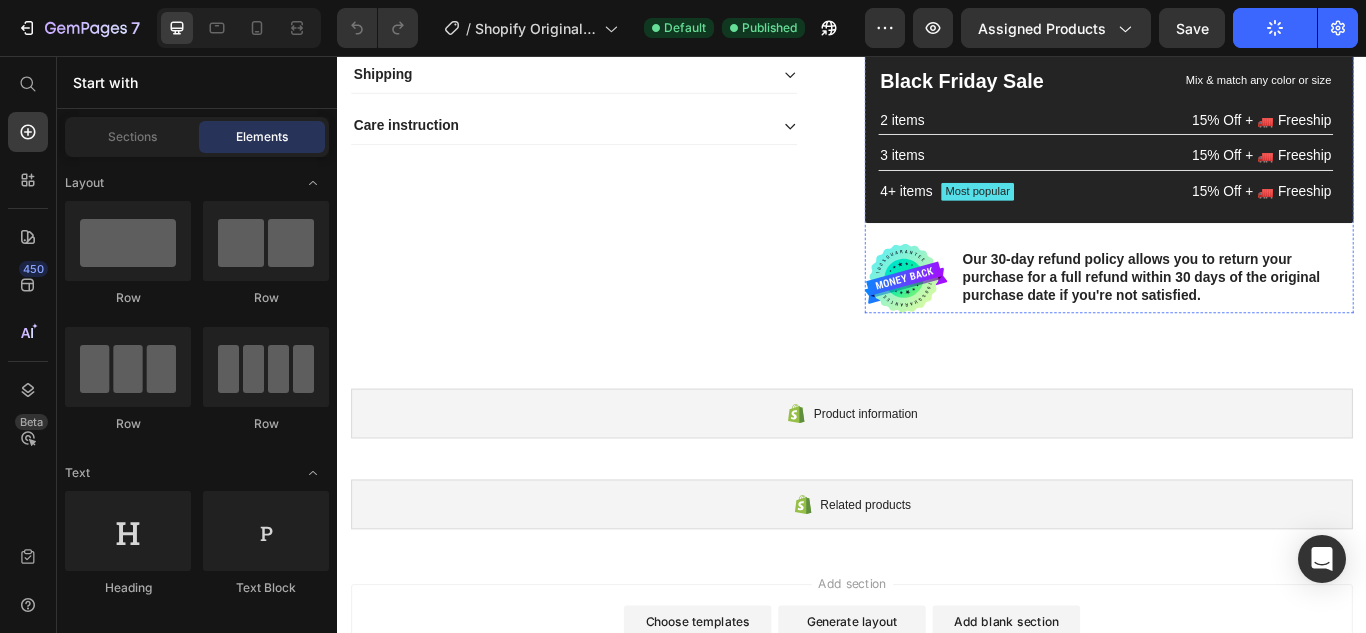 scroll, scrollTop: 900, scrollLeft: 0, axis: vertical 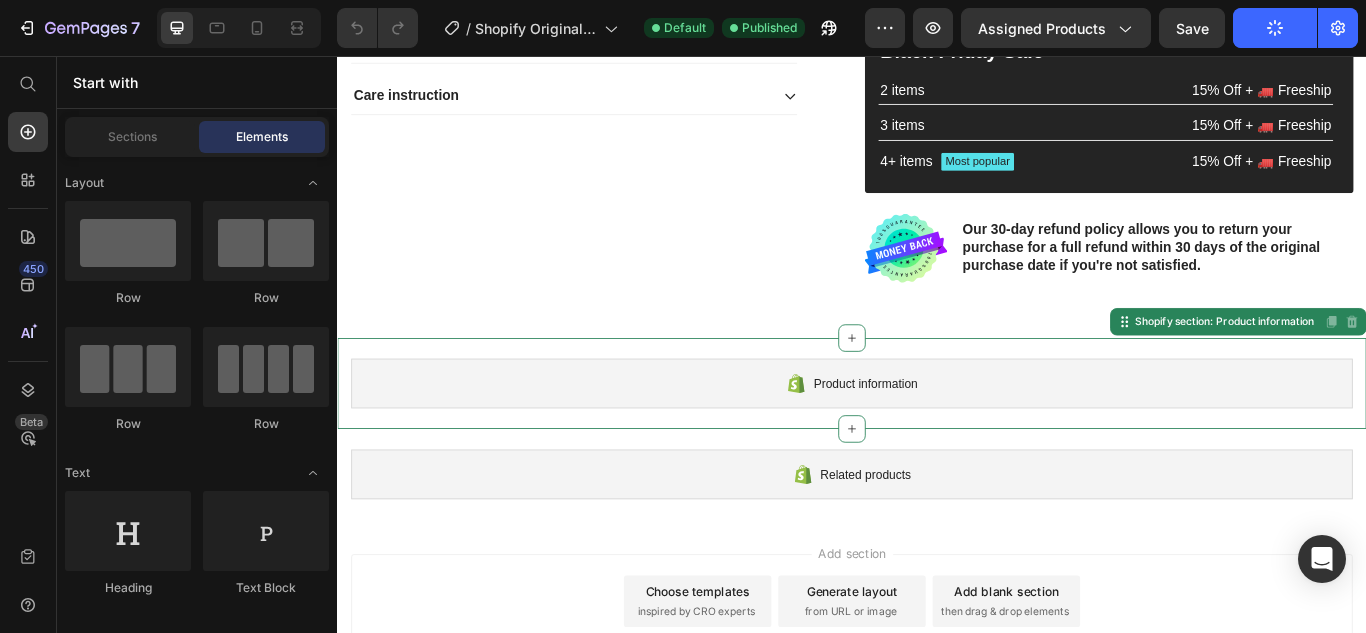 click on "Product information" at bounding box center (937, 438) 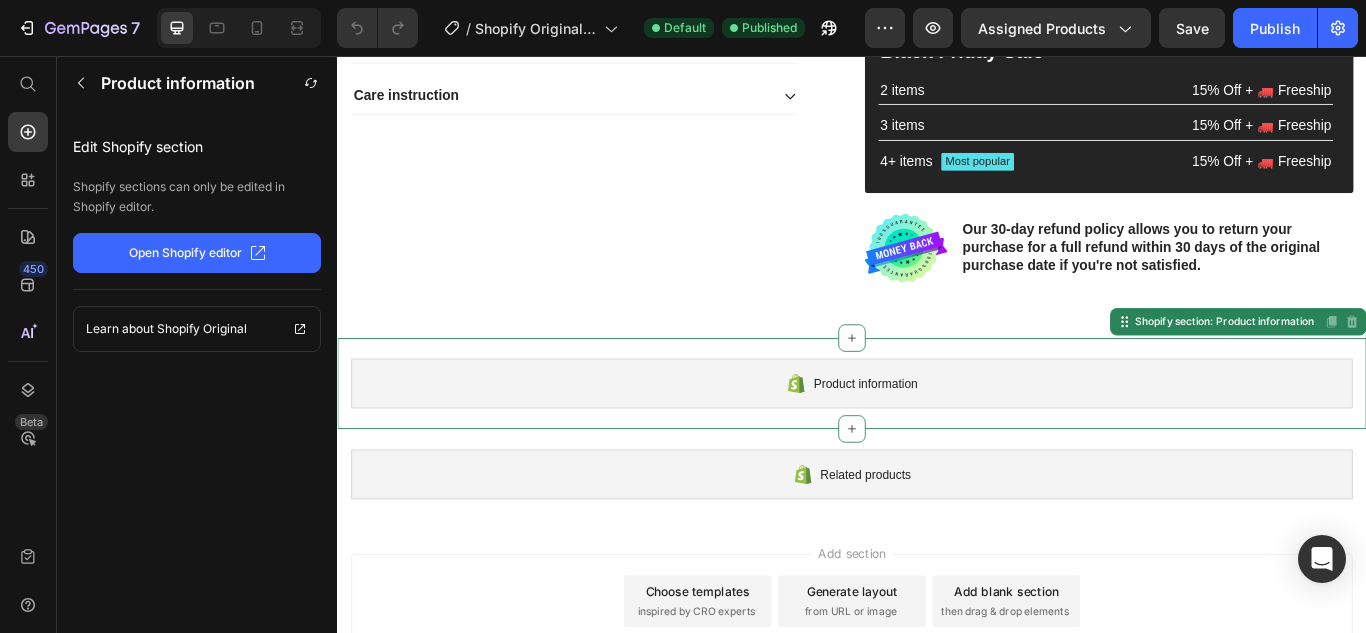 click on "Open Shopify editor" 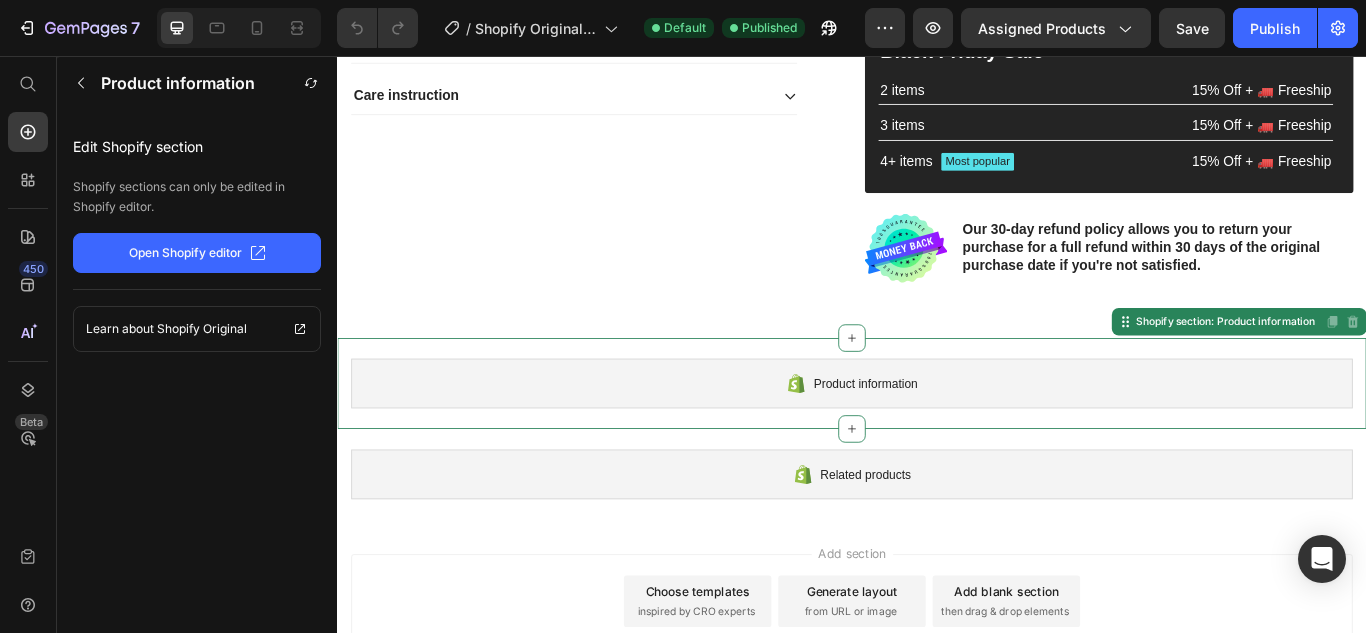 click on "Product information" at bounding box center (937, 438) 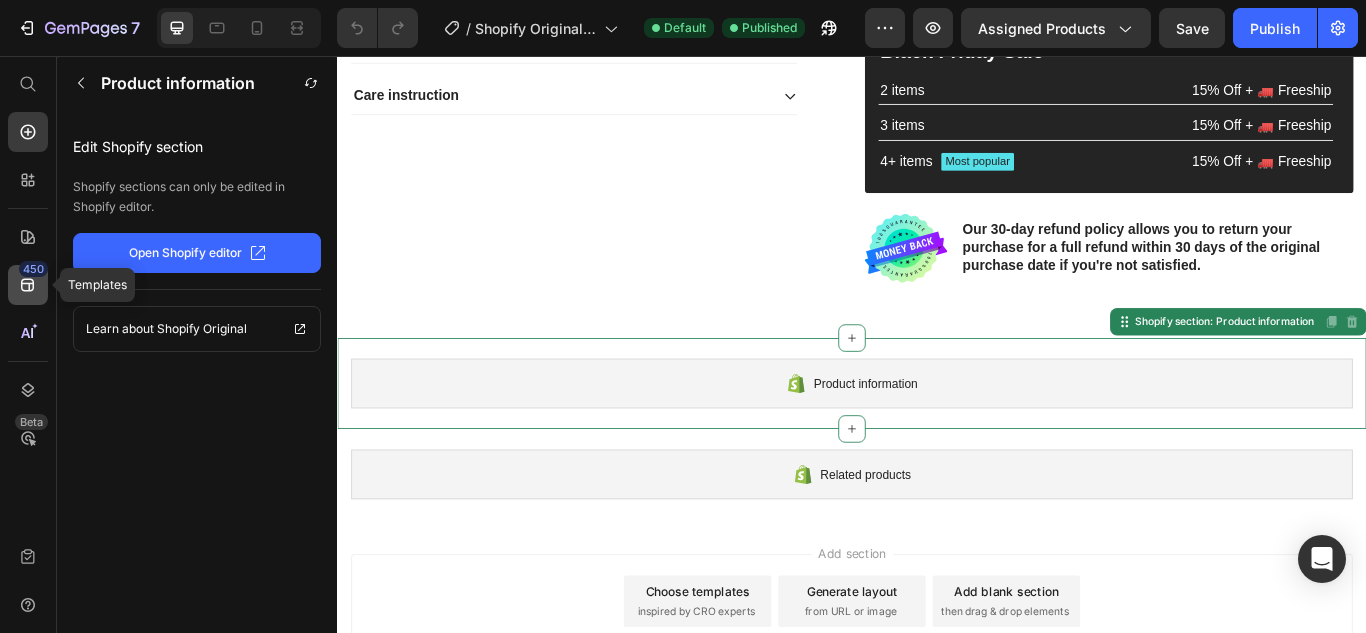 click on "450" at bounding box center (33, 269) 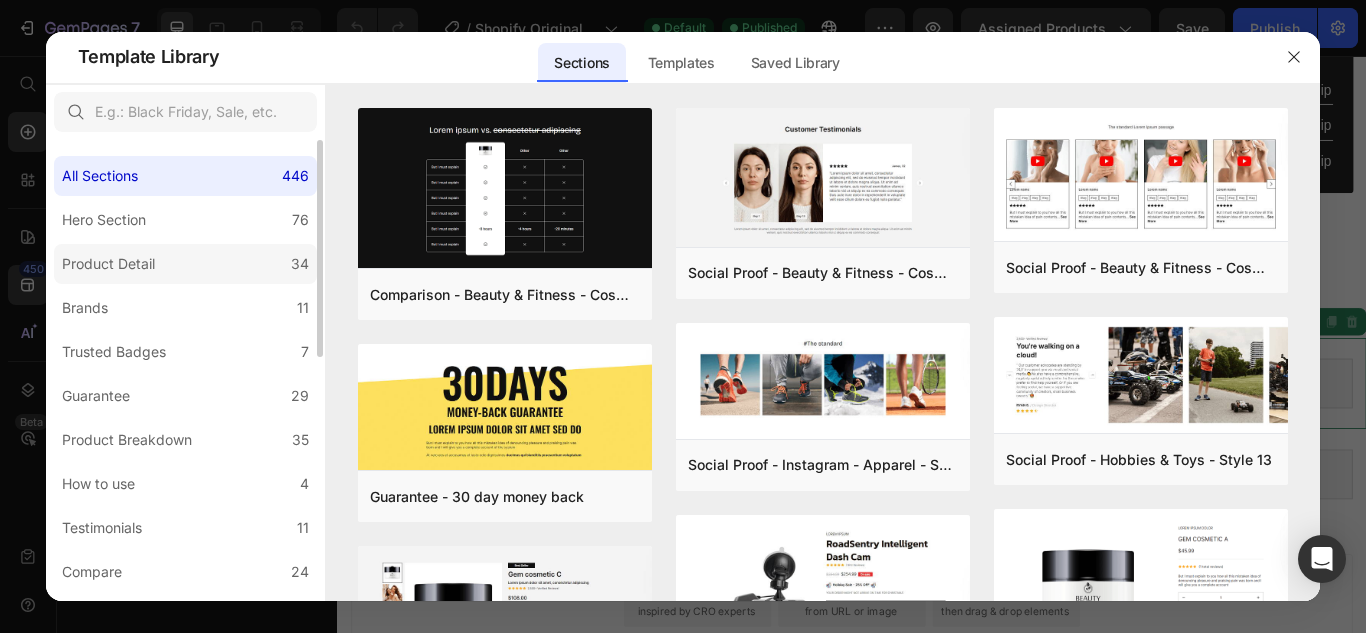 click on "Product Detail" at bounding box center (108, 264) 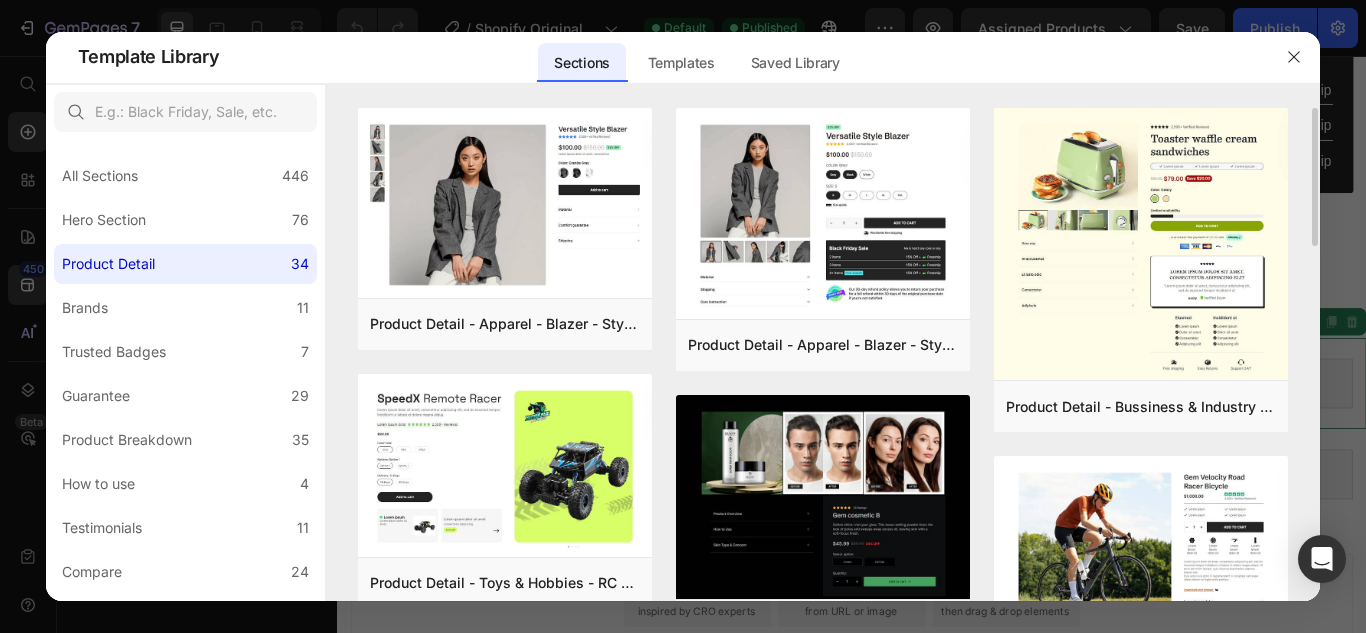 scroll, scrollTop: 200, scrollLeft: 0, axis: vertical 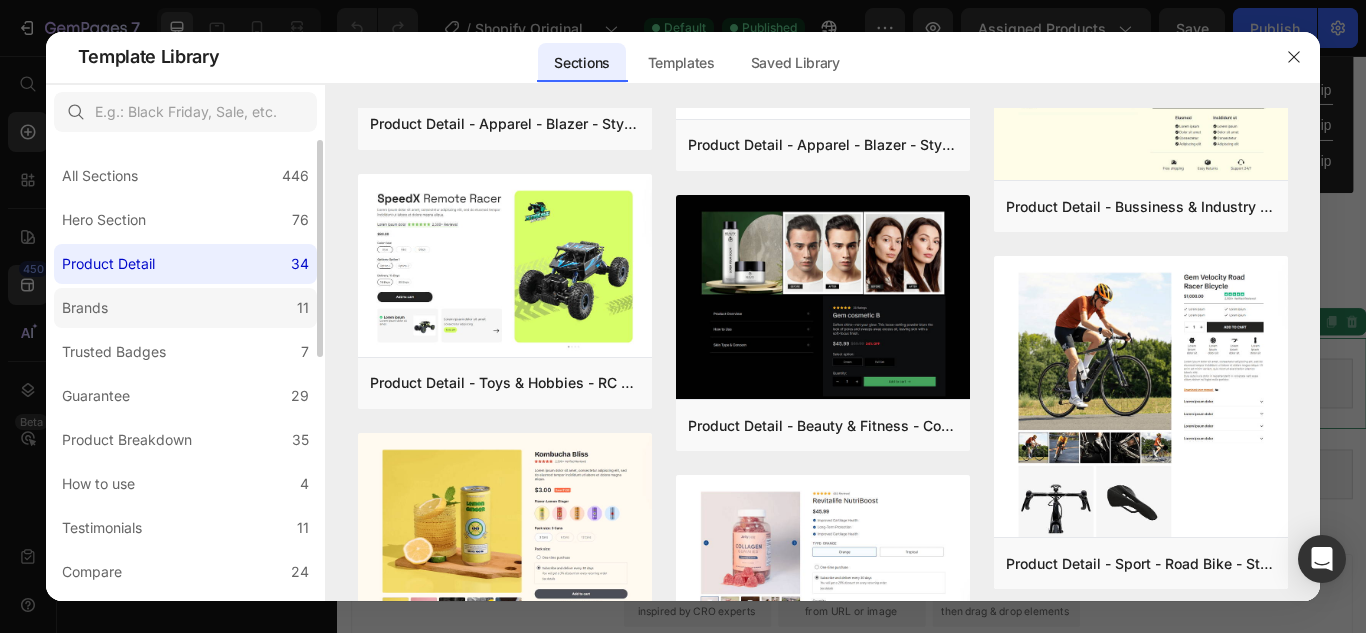 click on "Brands 11" 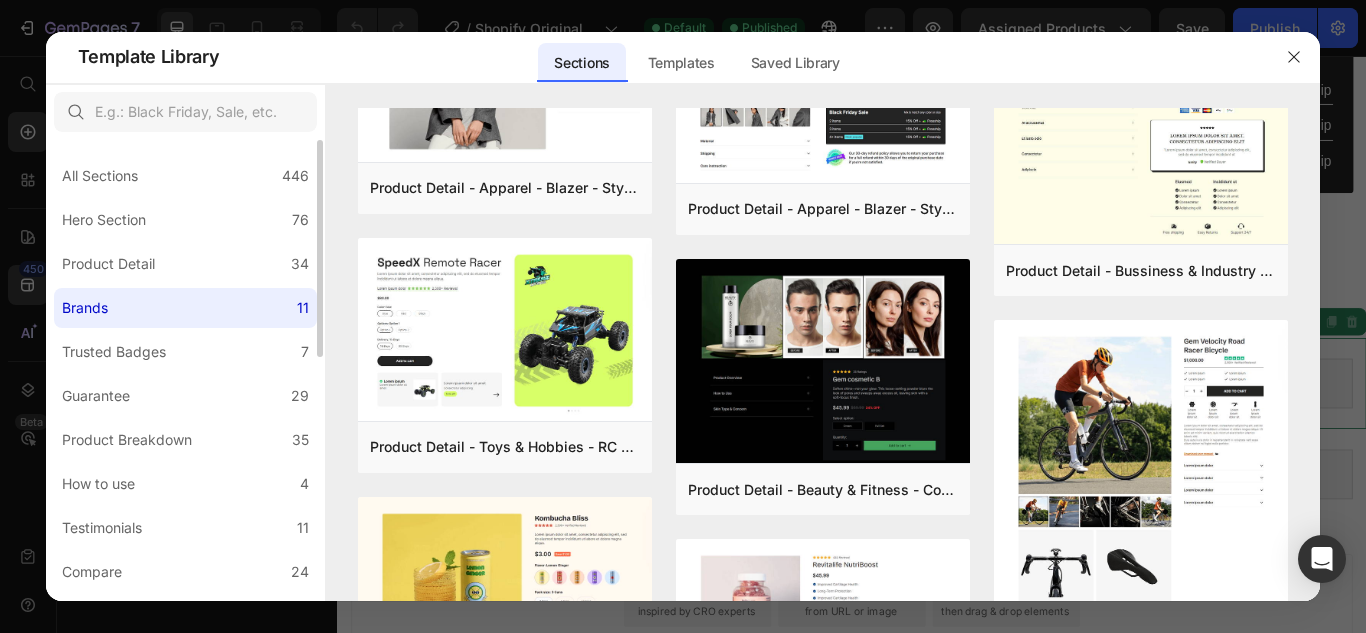 scroll, scrollTop: 0, scrollLeft: 0, axis: both 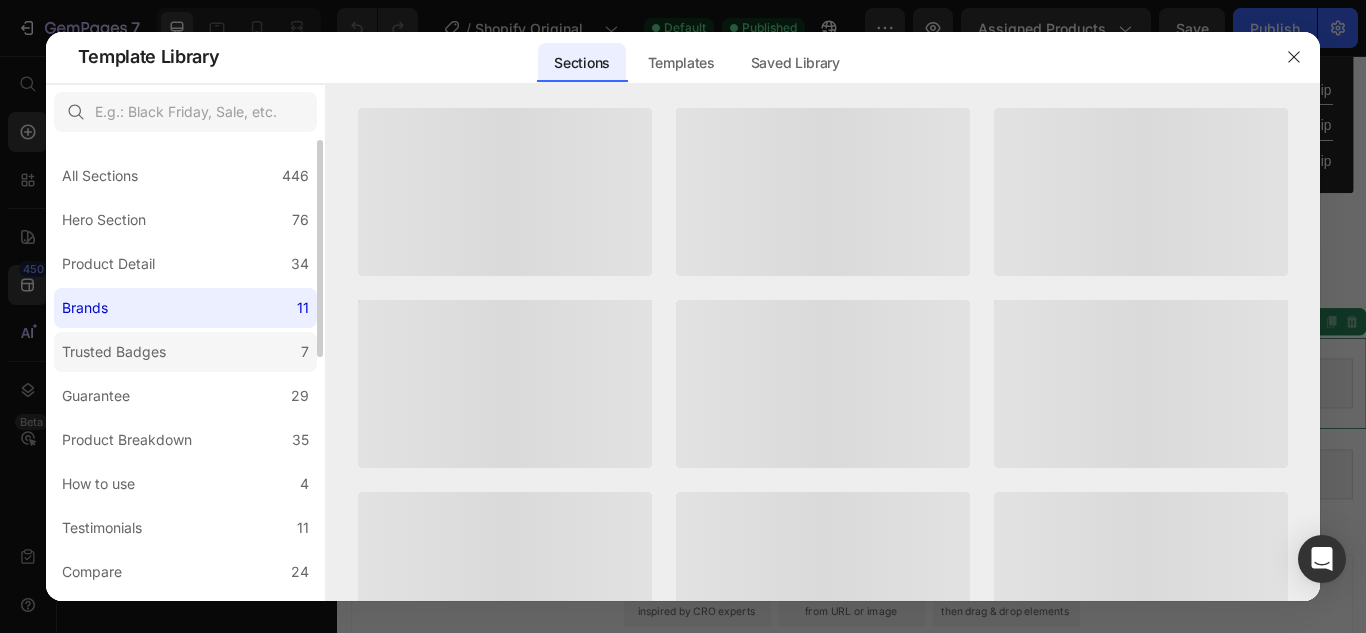click on "Trusted Badges 7" 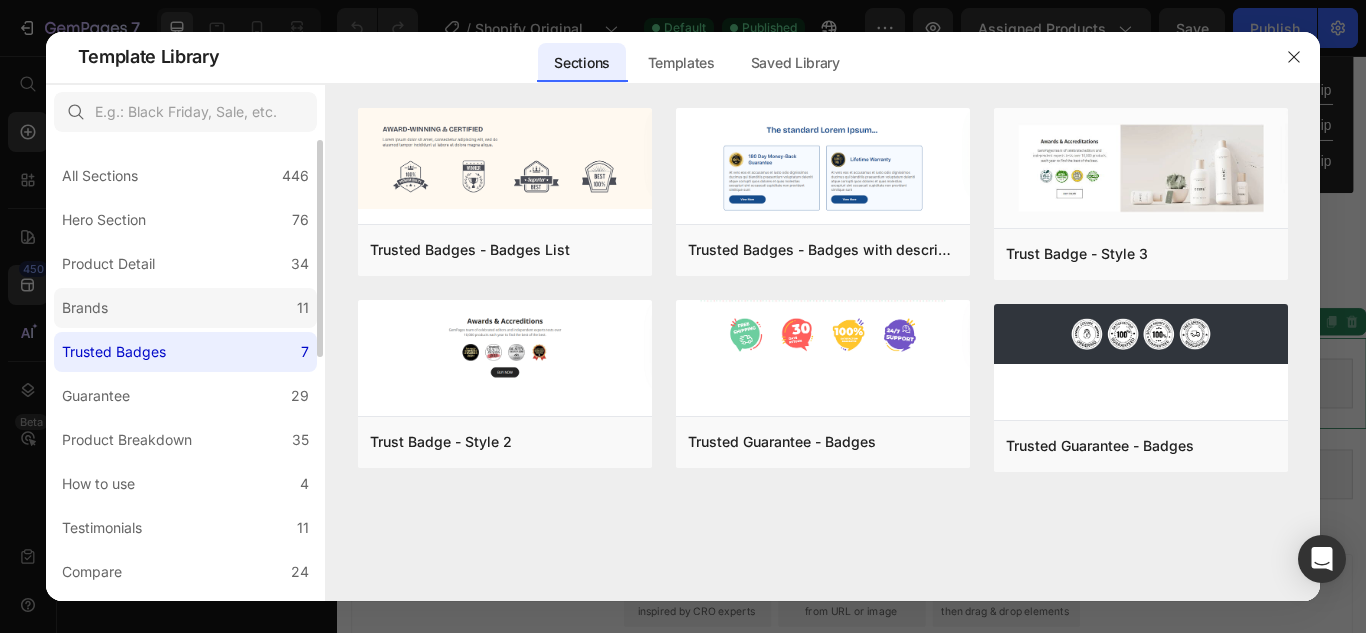click on "Brands 11" 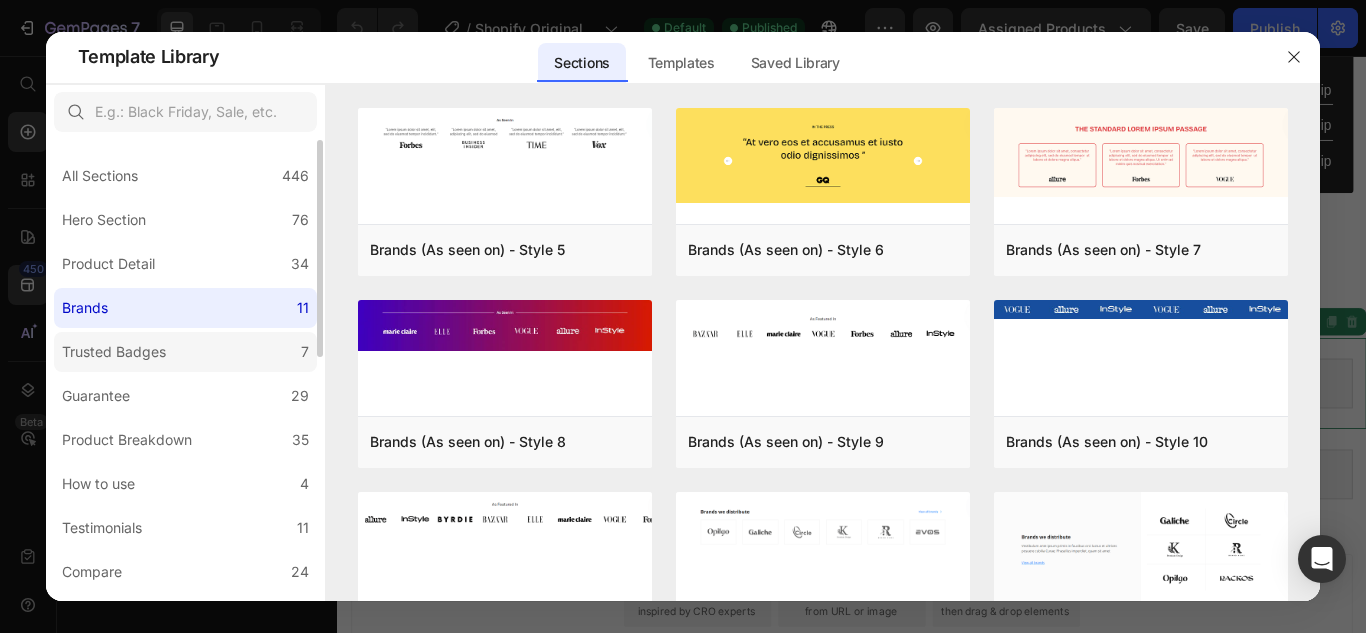 click on "Trusted Badges 7" 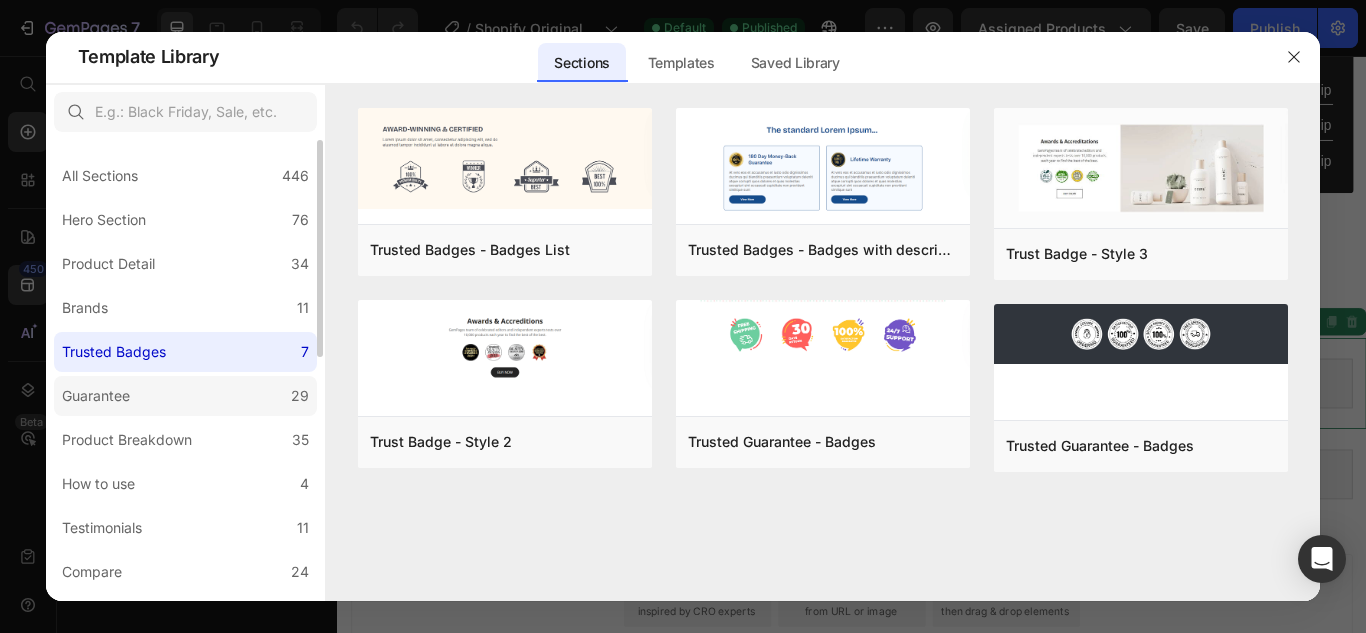 click on "Guarantee 29" 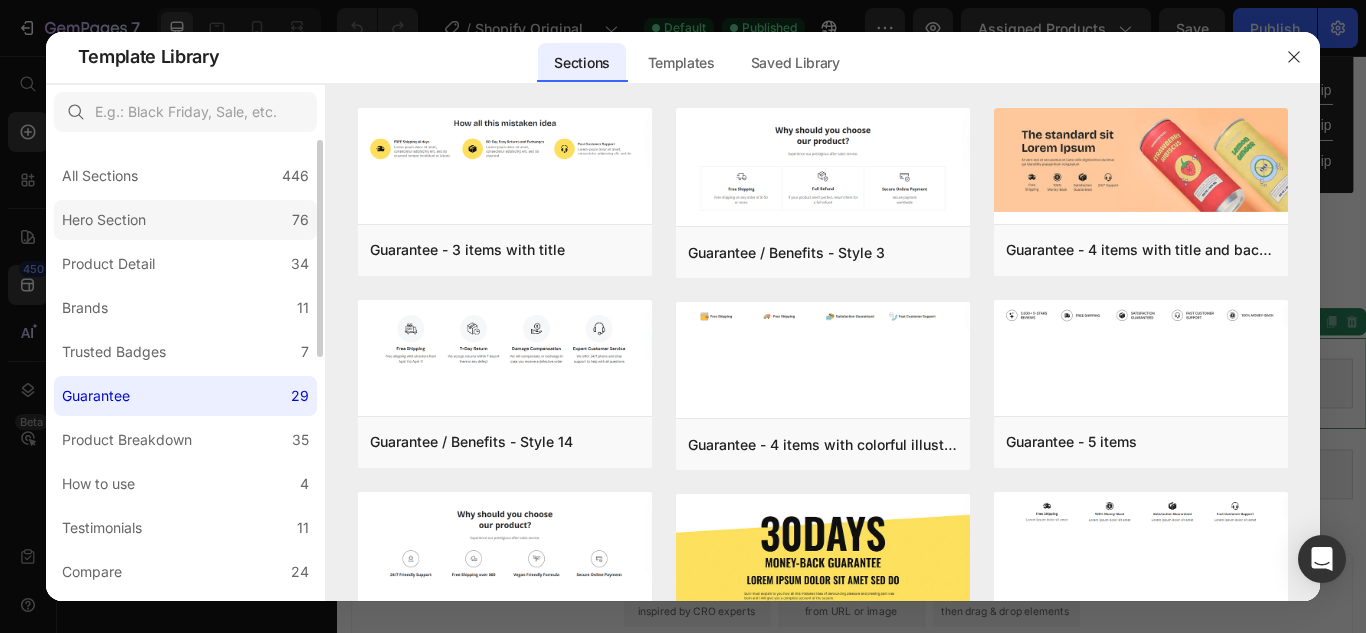 click on "Hero Section 76" 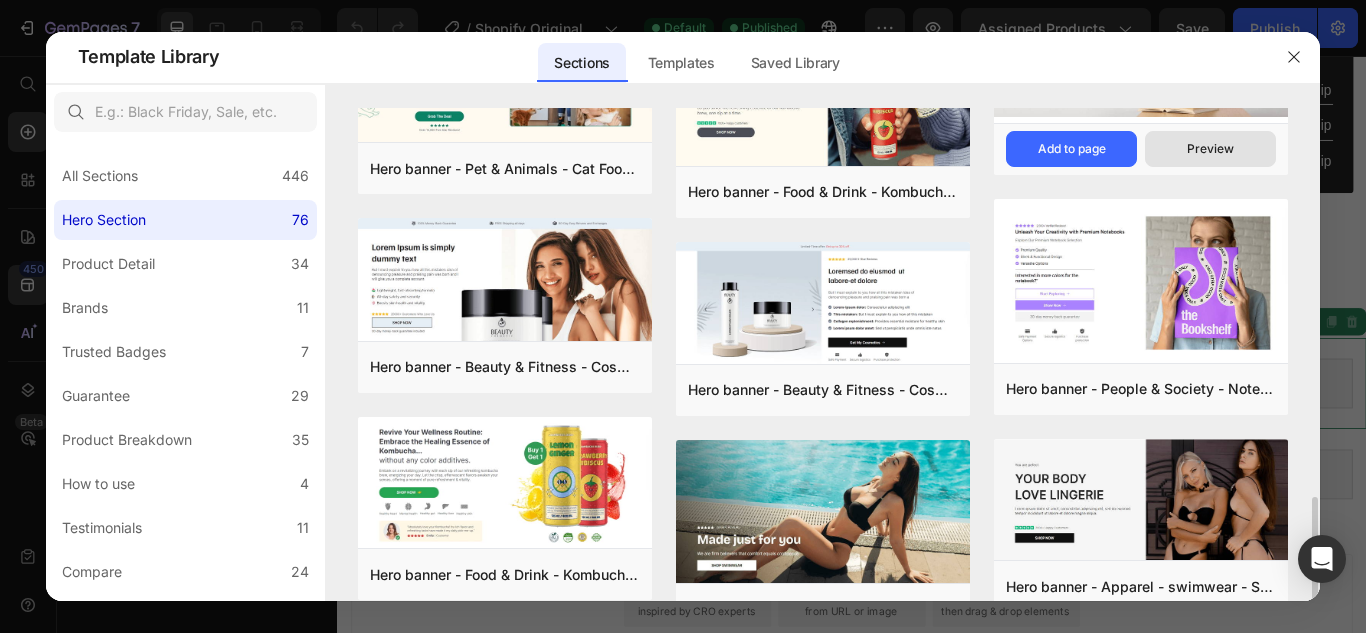scroll, scrollTop: 500, scrollLeft: 0, axis: vertical 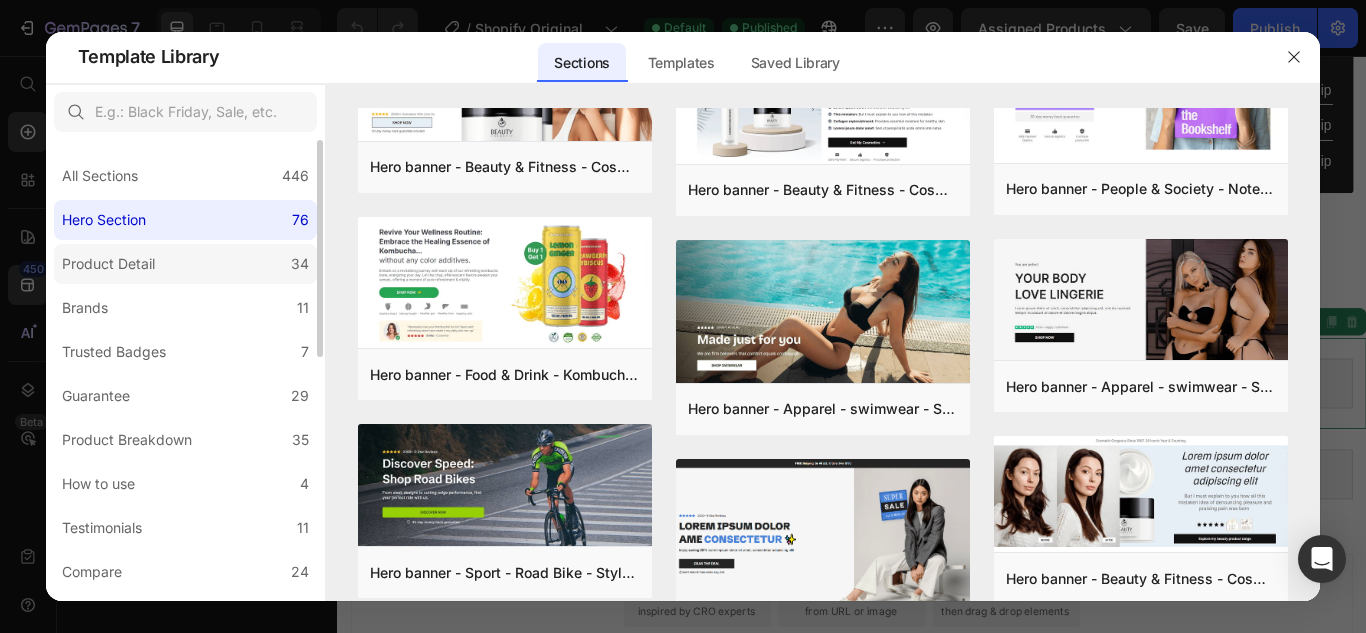 click on "Product Detail" at bounding box center (108, 264) 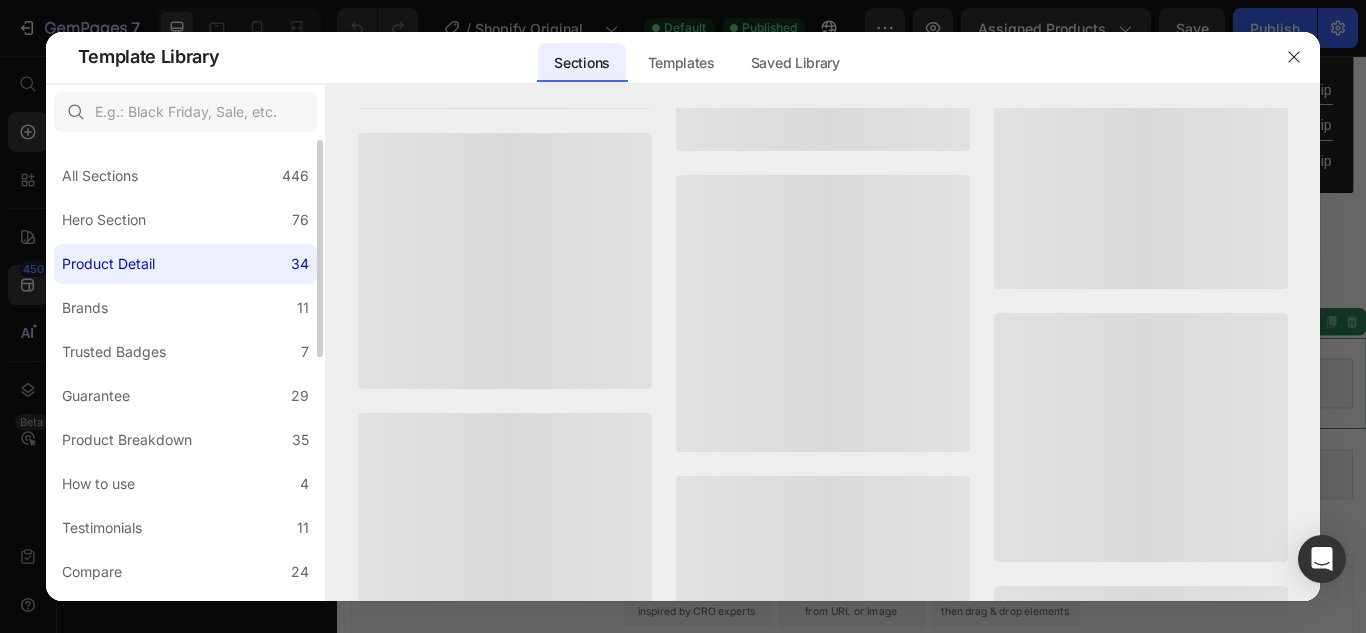 scroll, scrollTop: 0, scrollLeft: 0, axis: both 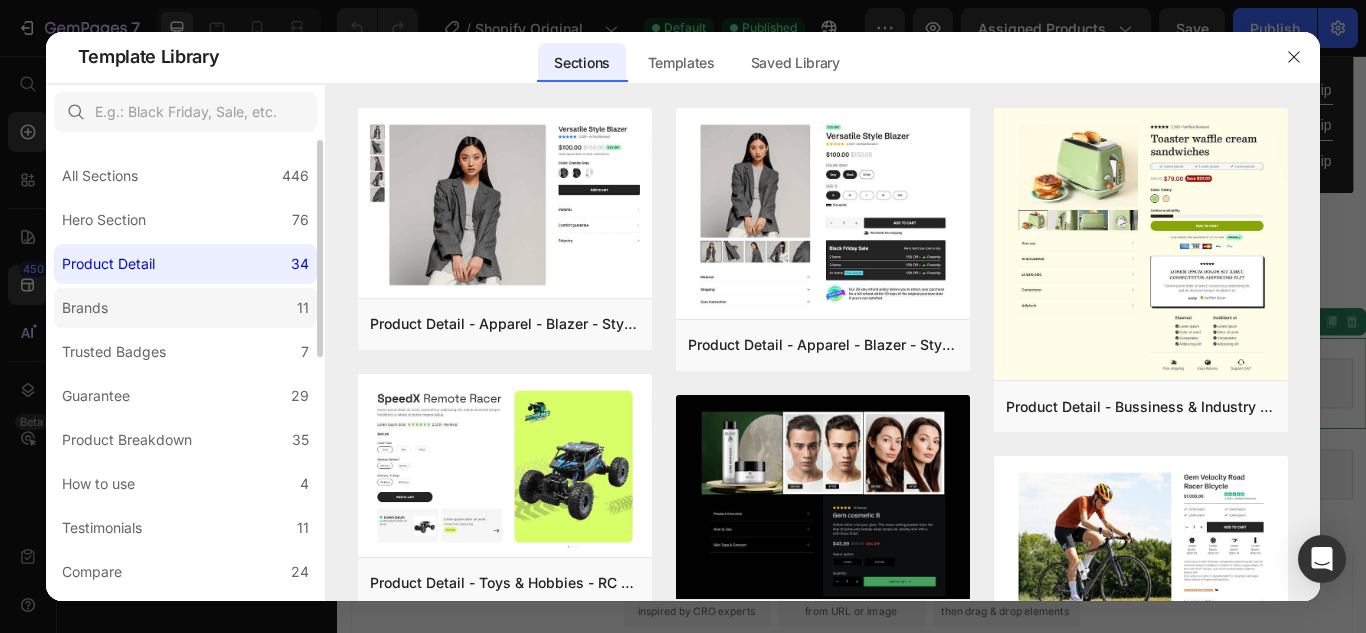 click on "Brands 11" 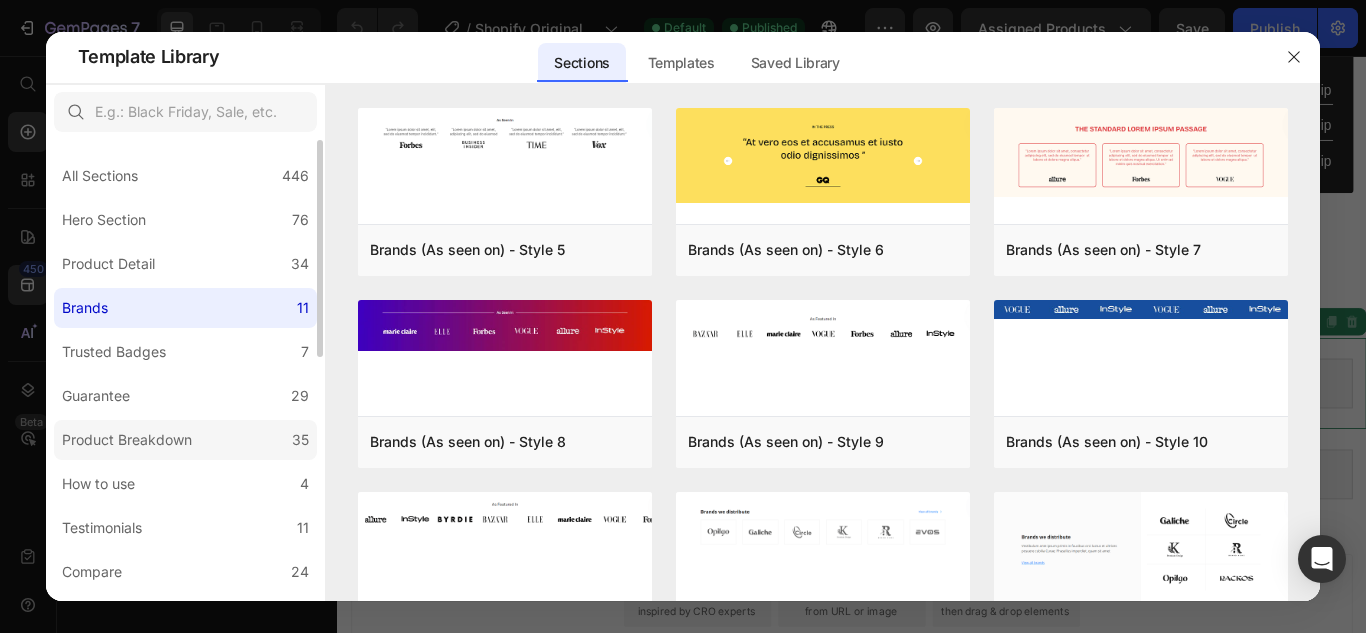 click on "Product Breakdown" at bounding box center (127, 440) 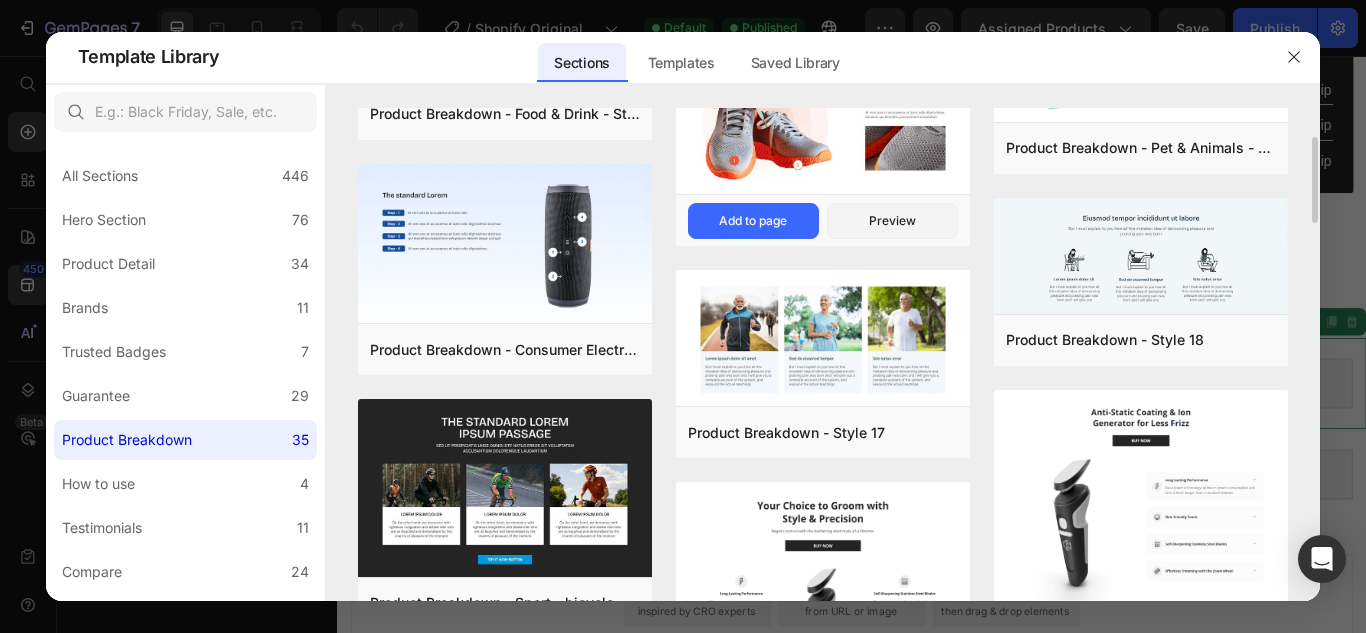 scroll, scrollTop: 0, scrollLeft: 0, axis: both 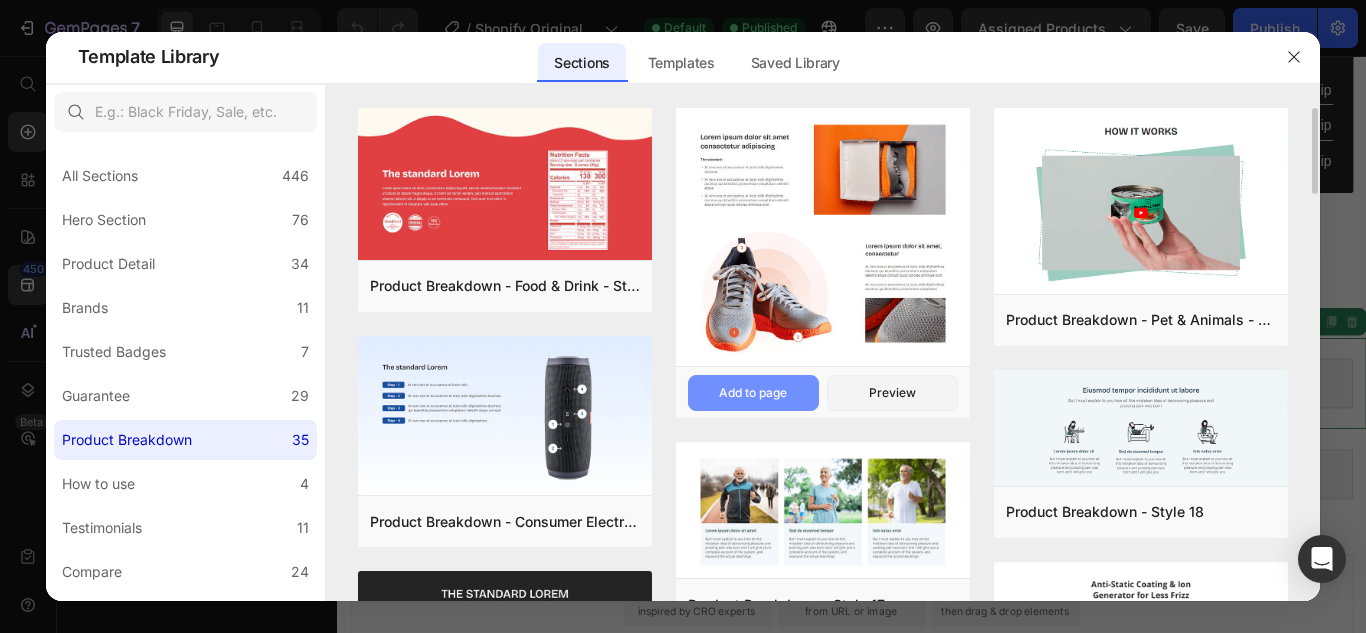 click on "Add to page" at bounding box center (753, 393) 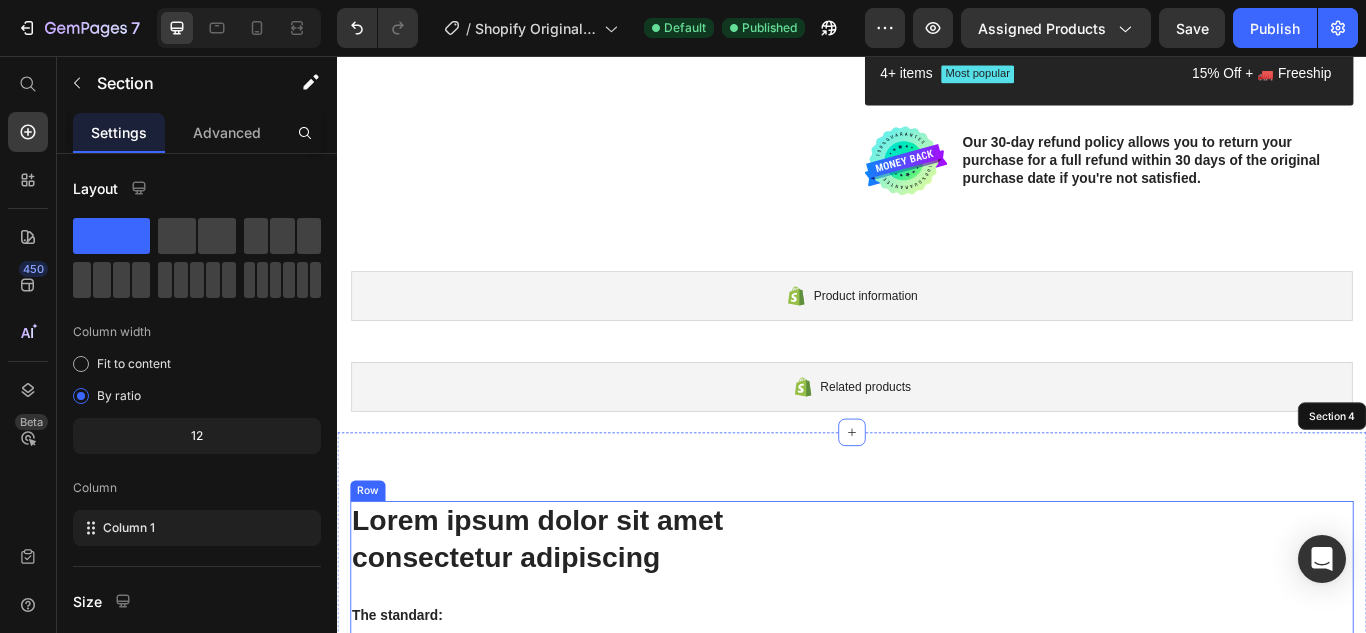 scroll, scrollTop: 941, scrollLeft: 0, axis: vertical 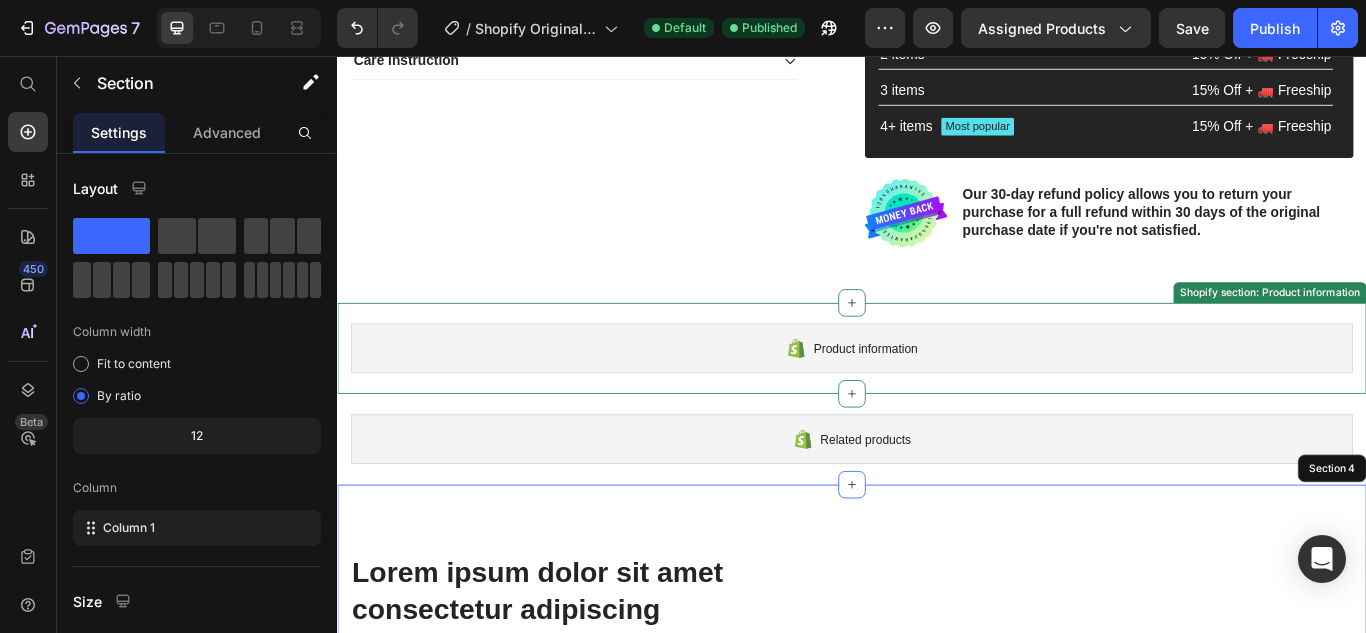 click on "Product information" at bounding box center [937, 397] 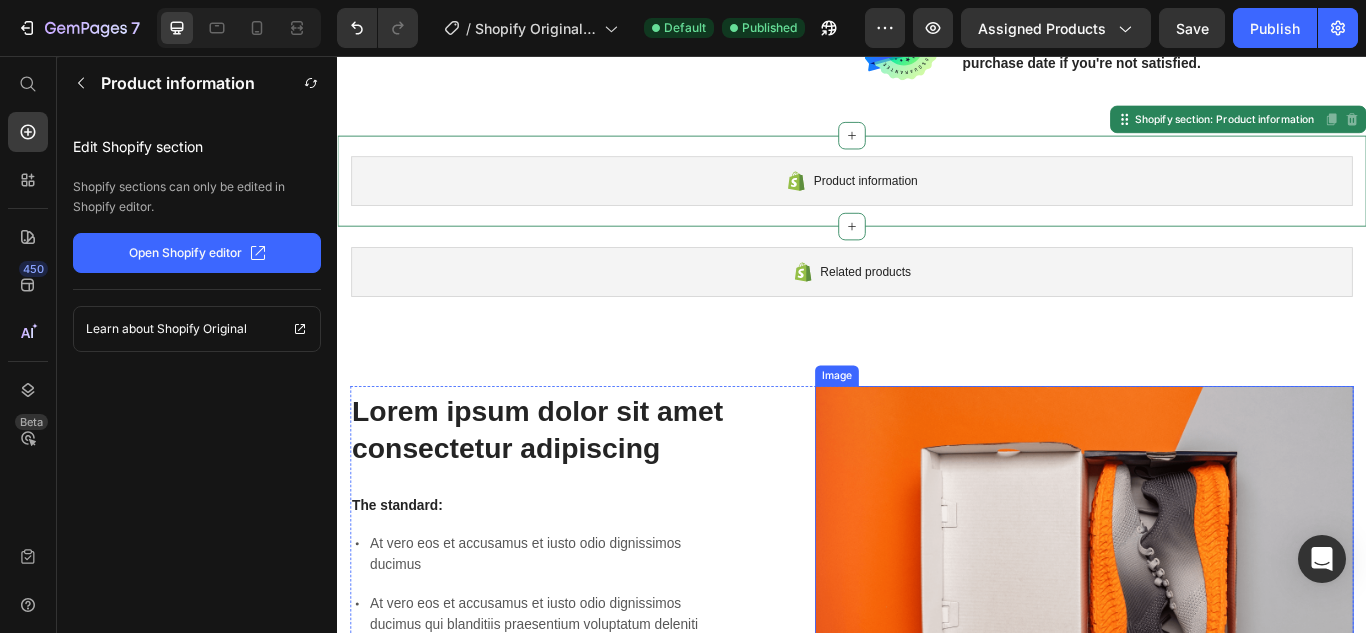 scroll, scrollTop: 1141, scrollLeft: 0, axis: vertical 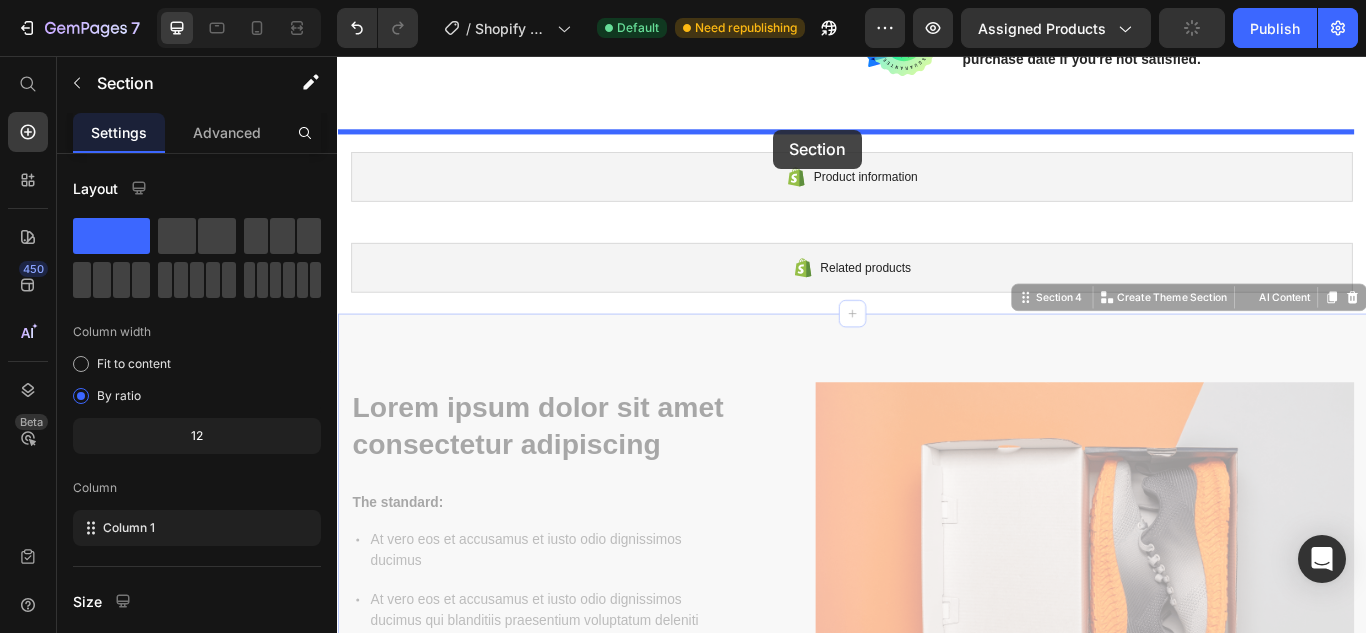 drag, startPoint x: 820, startPoint y: 404, endPoint x: 846, endPoint y: 142, distance: 263.28693 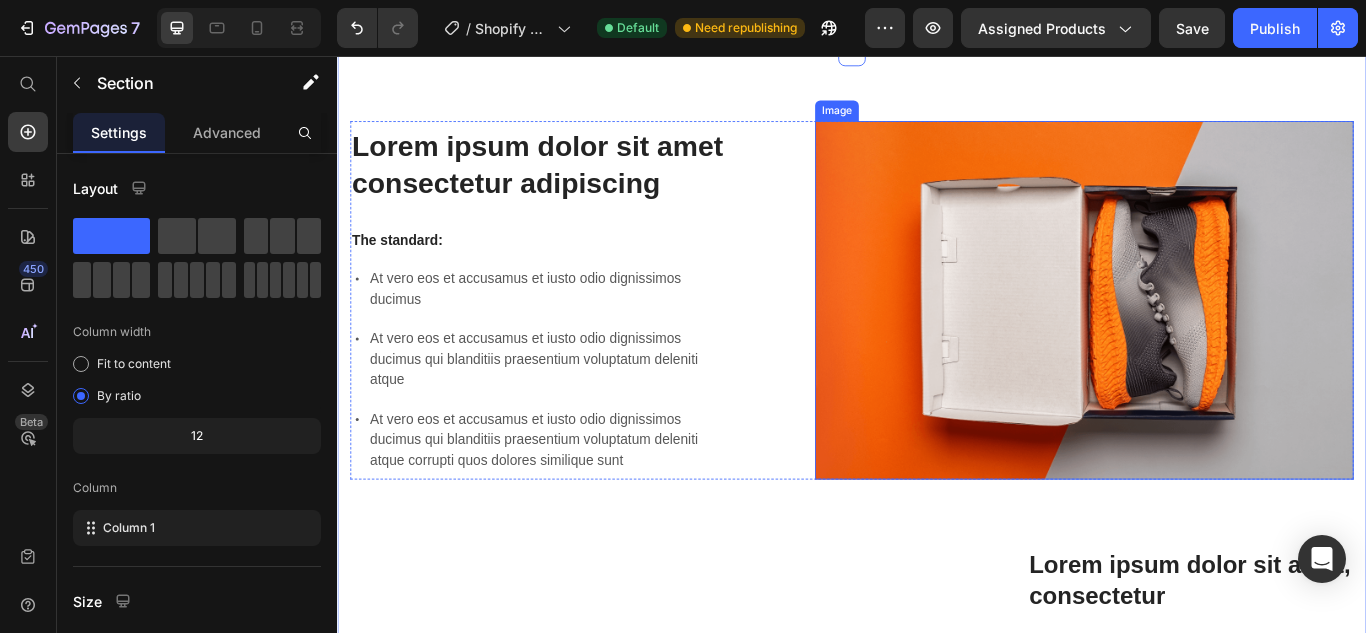 scroll, scrollTop: 1341, scrollLeft: 0, axis: vertical 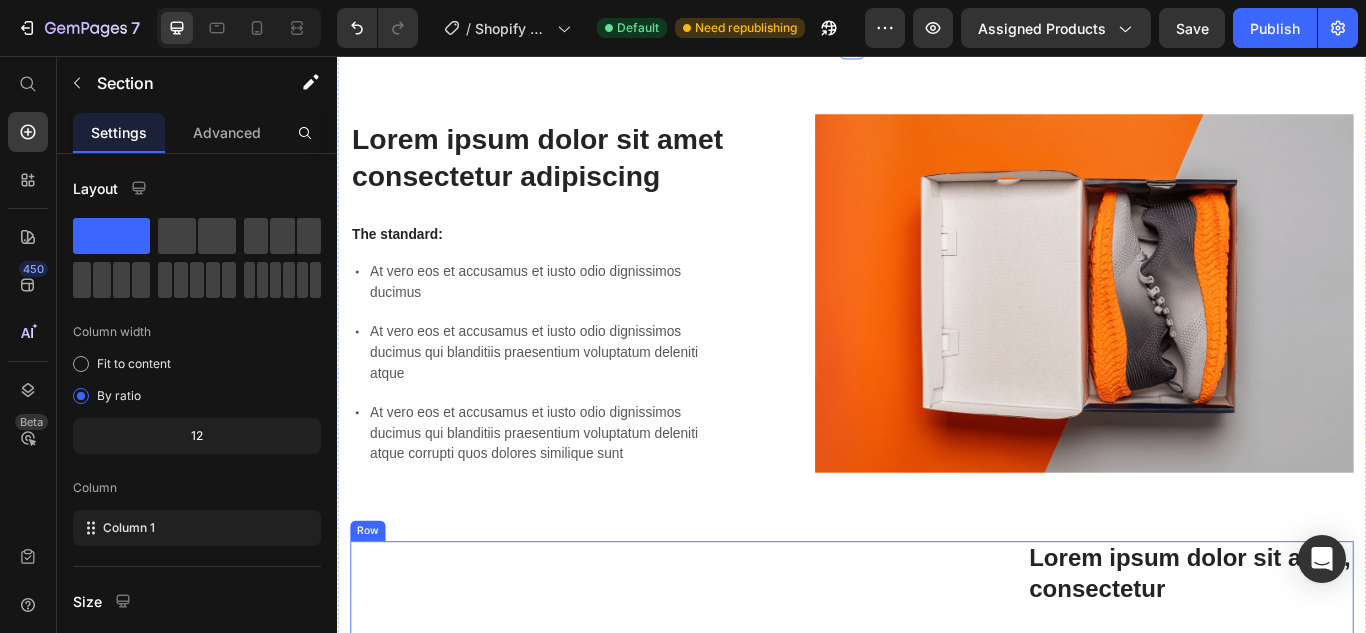 radio on "false" 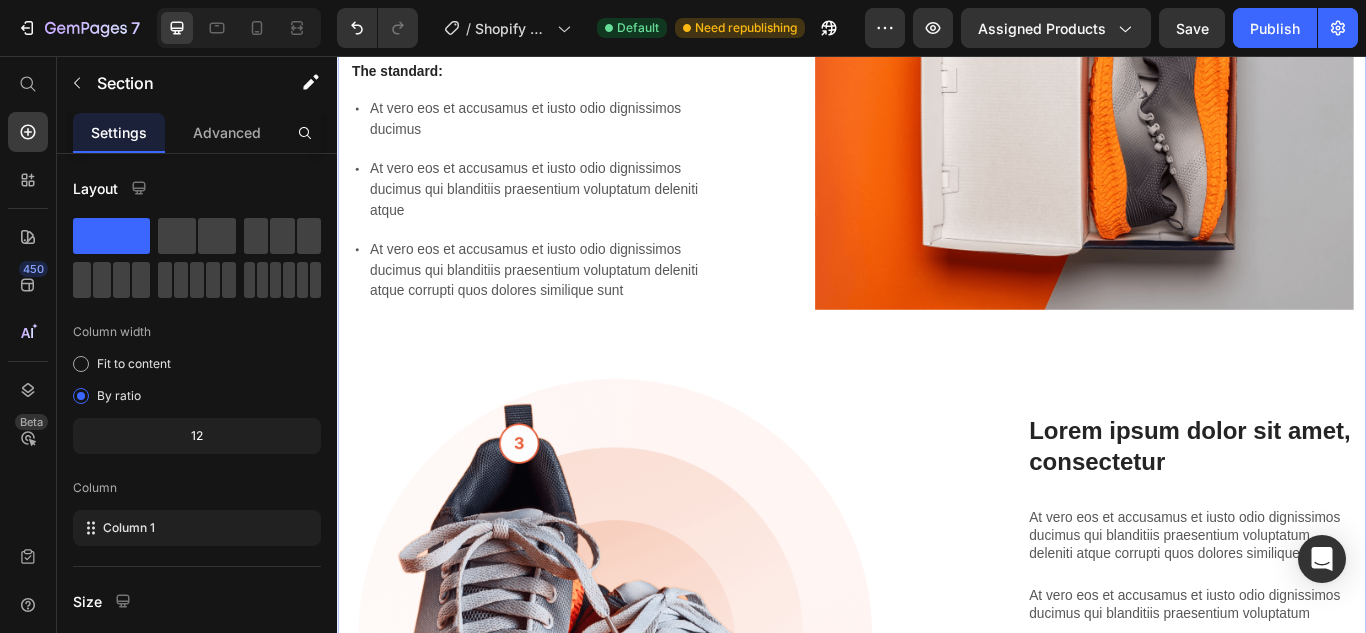 scroll, scrollTop: 1541, scrollLeft: 0, axis: vertical 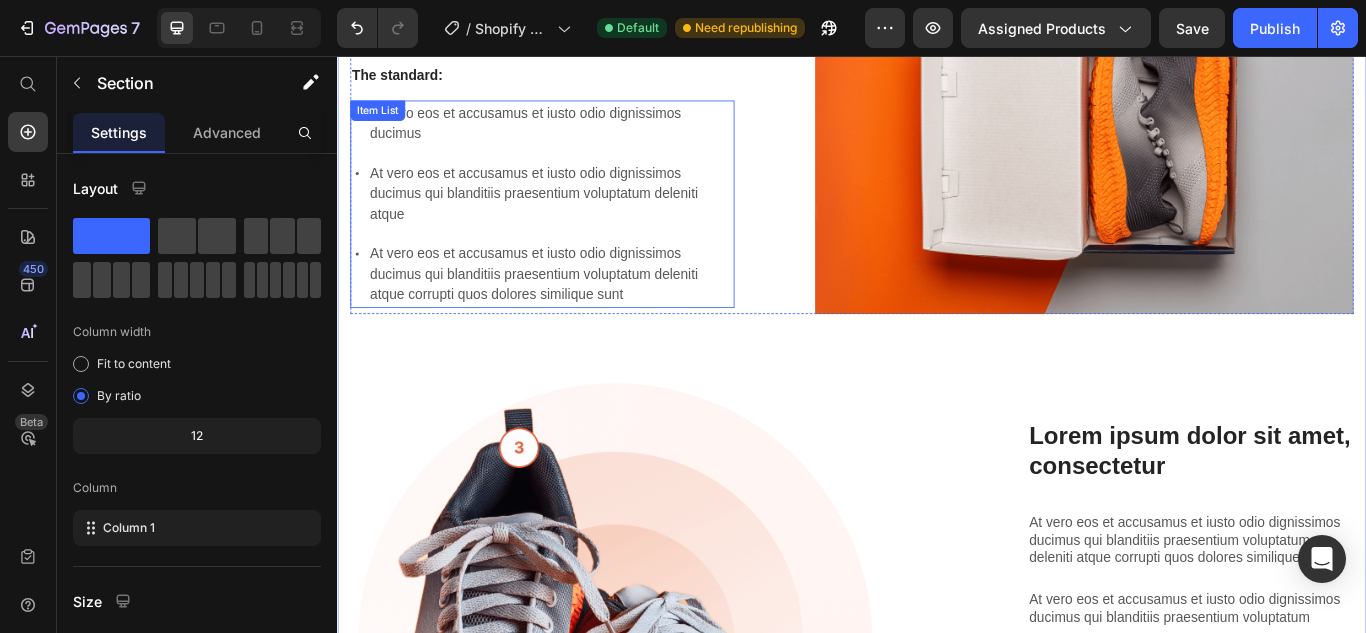 click on "At vero eos et accusamus et iusto odio dignissimos ducimus qui blanditiis praesentium voluptatum deleniti atque corrupti quos dolores similique sunt" at bounding box center [586, 311] 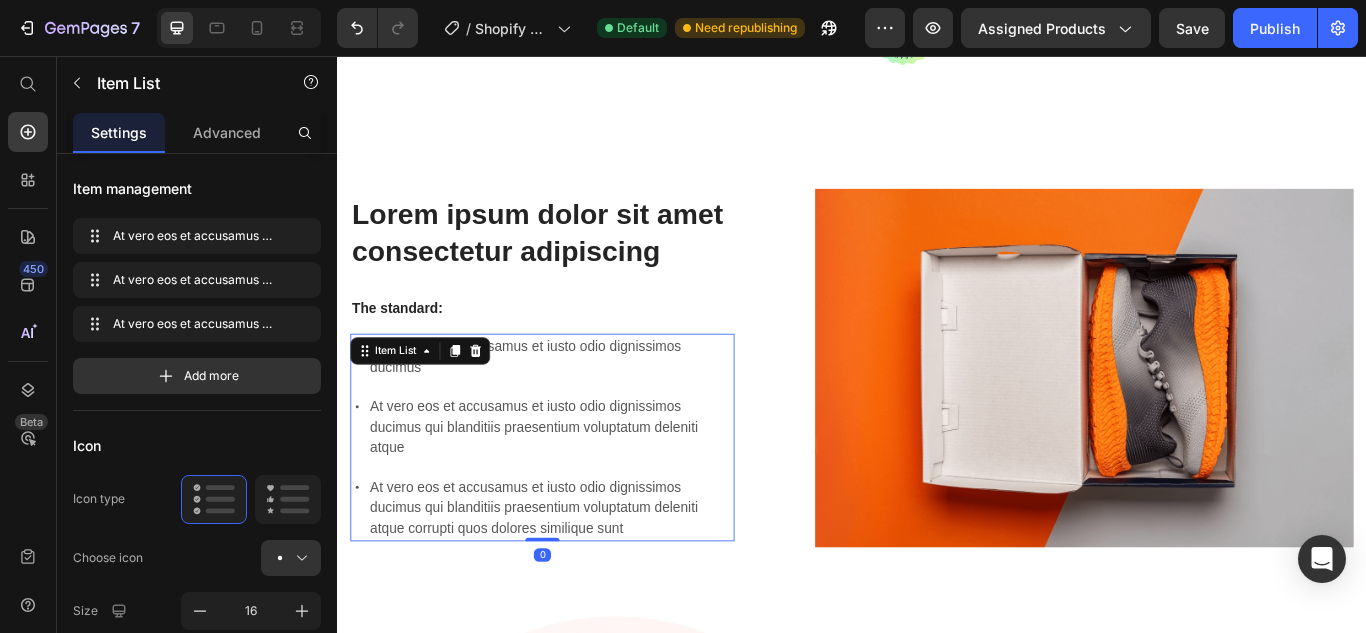 scroll, scrollTop: 1241, scrollLeft: 0, axis: vertical 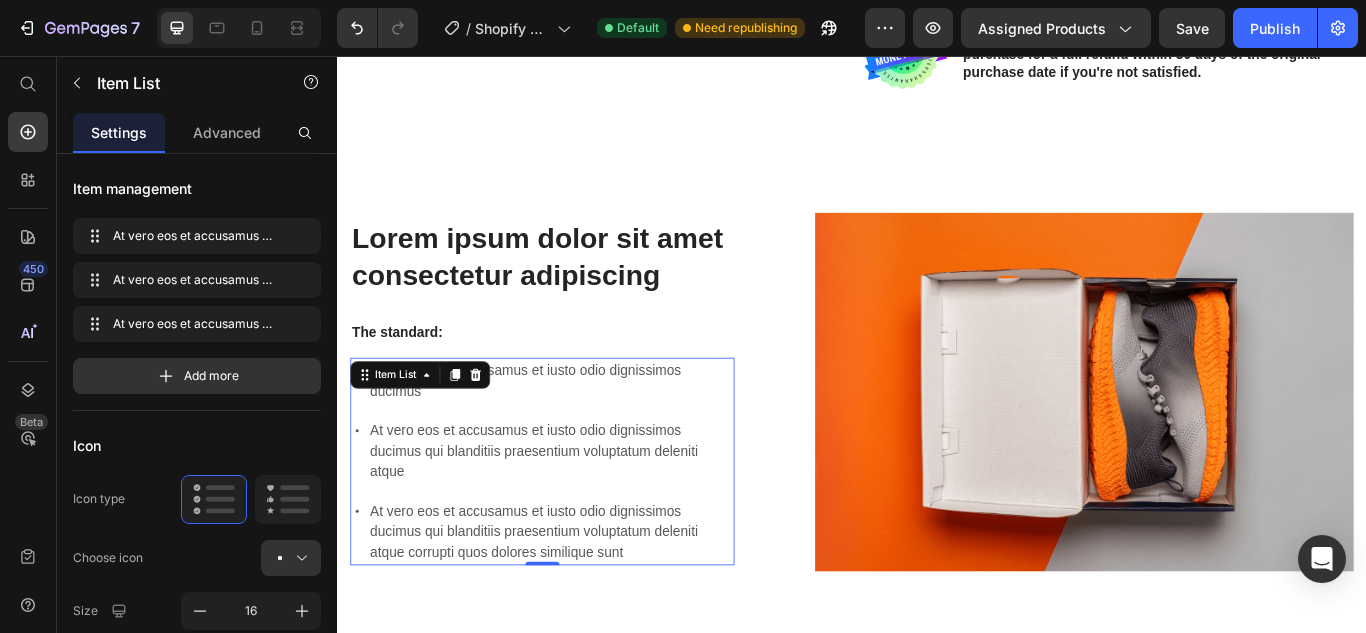 click on "At vero eos et accusamus et iusto odio dignissimos ducimus" at bounding box center [586, 435] 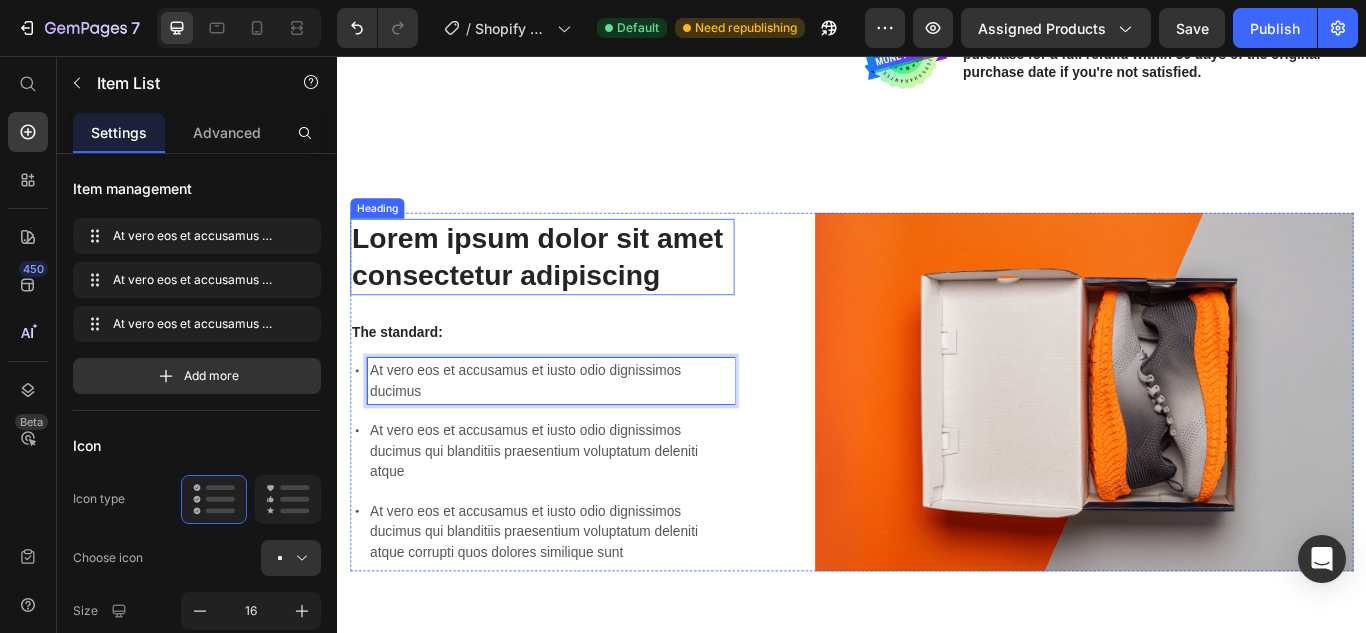 click on "Lorem ipsum dolor sit amet consectetur adipiscing" at bounding box center (576, 291) 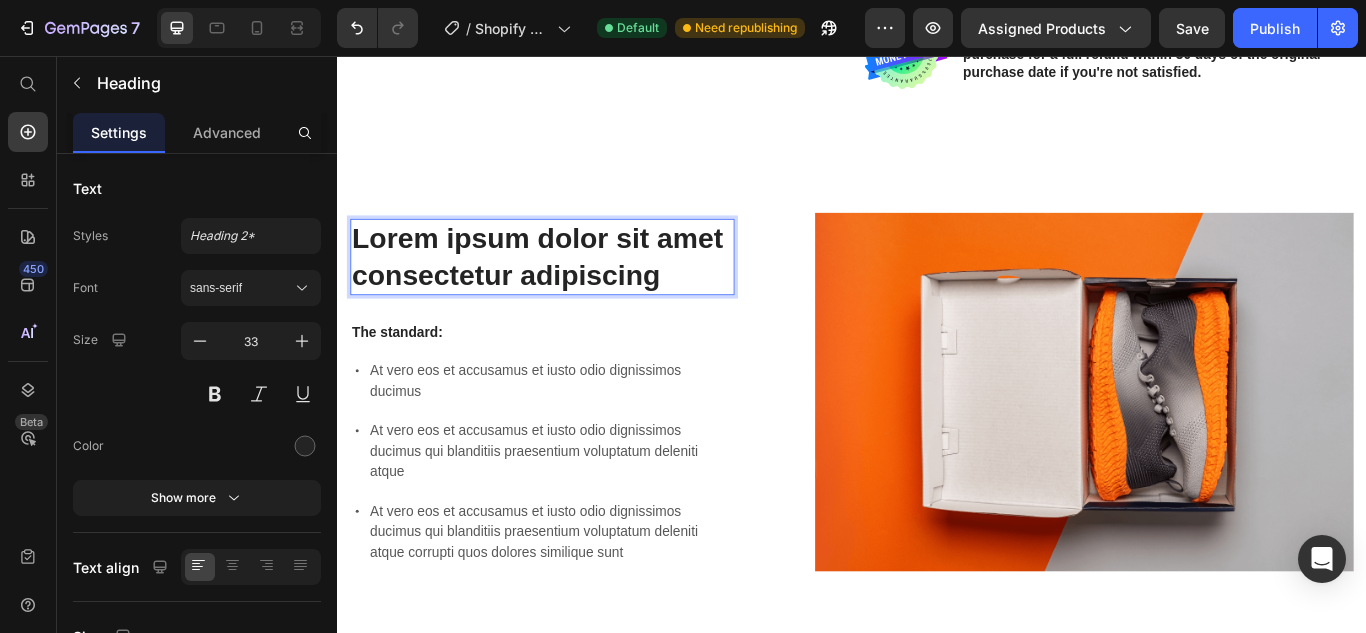 click on "Lorem ipsum dolor sit amet consectetur adipiscing" at bounding box center (576, 291) 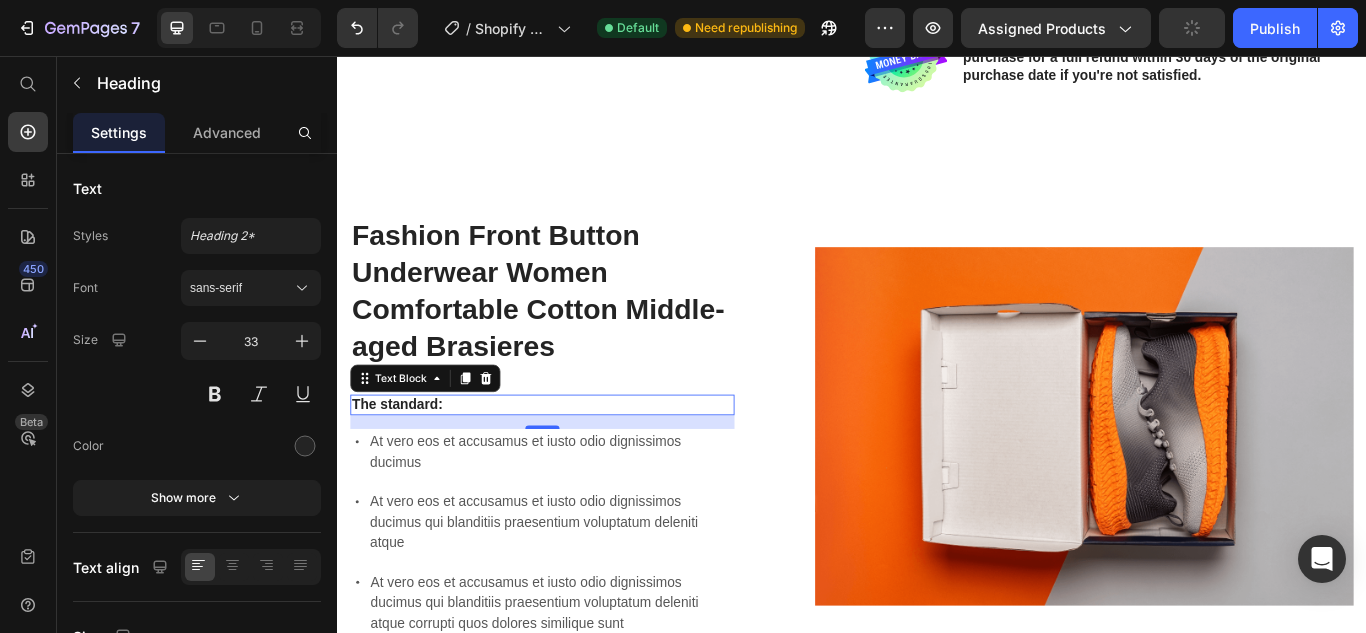 click on "The standard:" at bounding box center (576, 463) 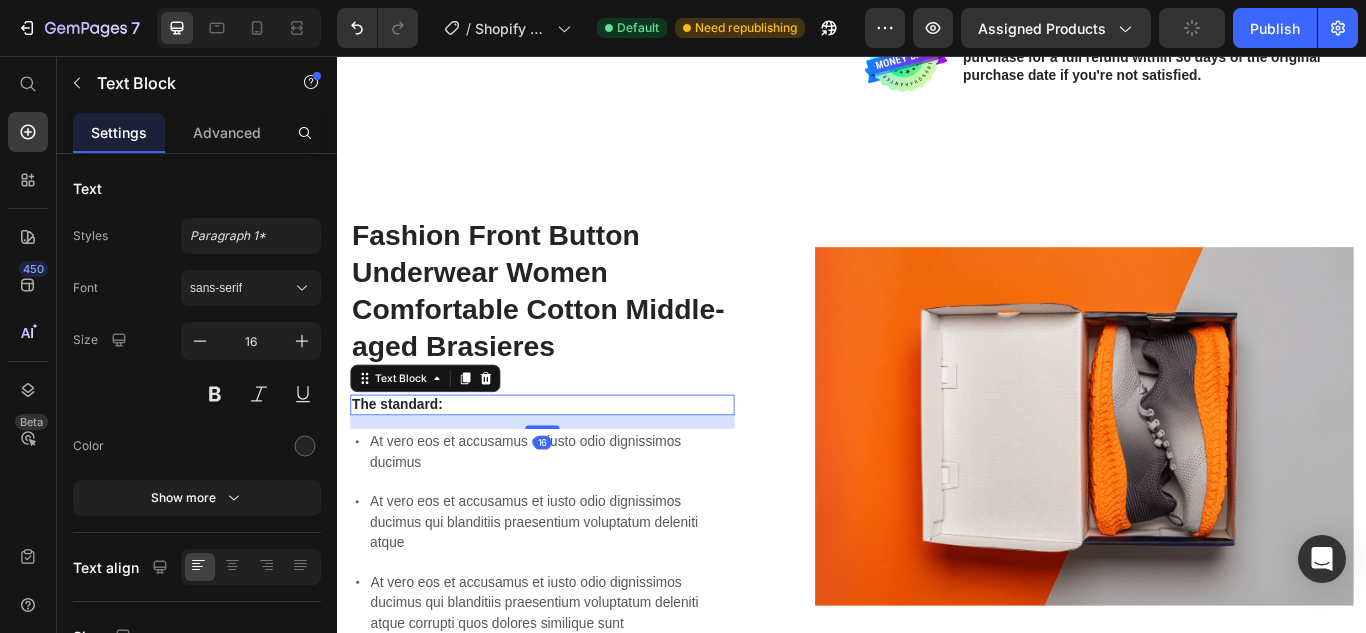 click on "The standard:" at bounding box center (576, 463) 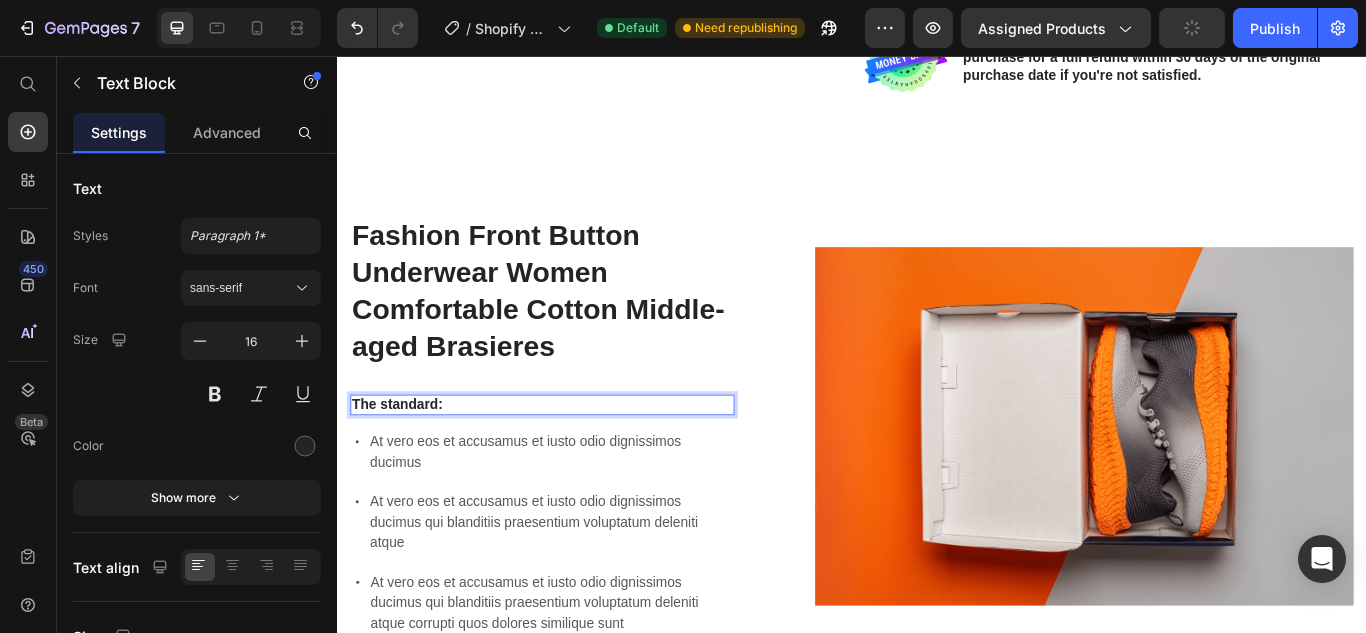 click on "The standard:" at bounding box center [576, 463] 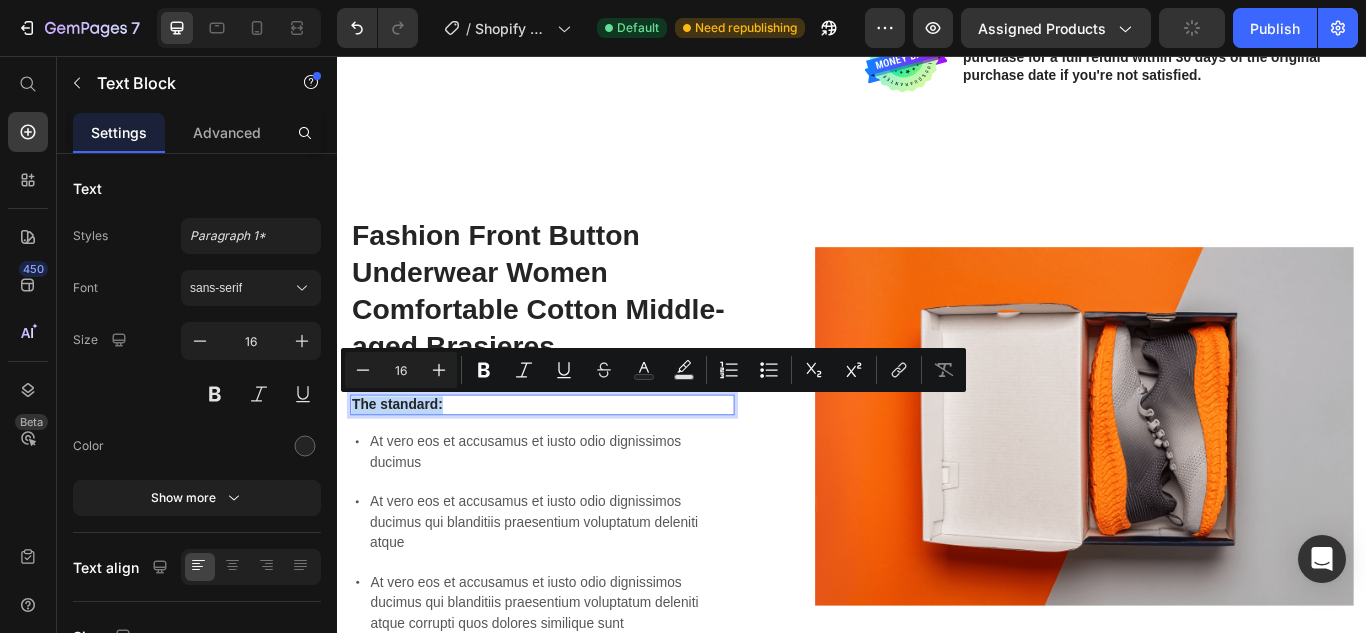 drag, startPoint x: 455, startPoint y: 457, endPoint x: 361, endPoint y: 464, distance: 94.26028 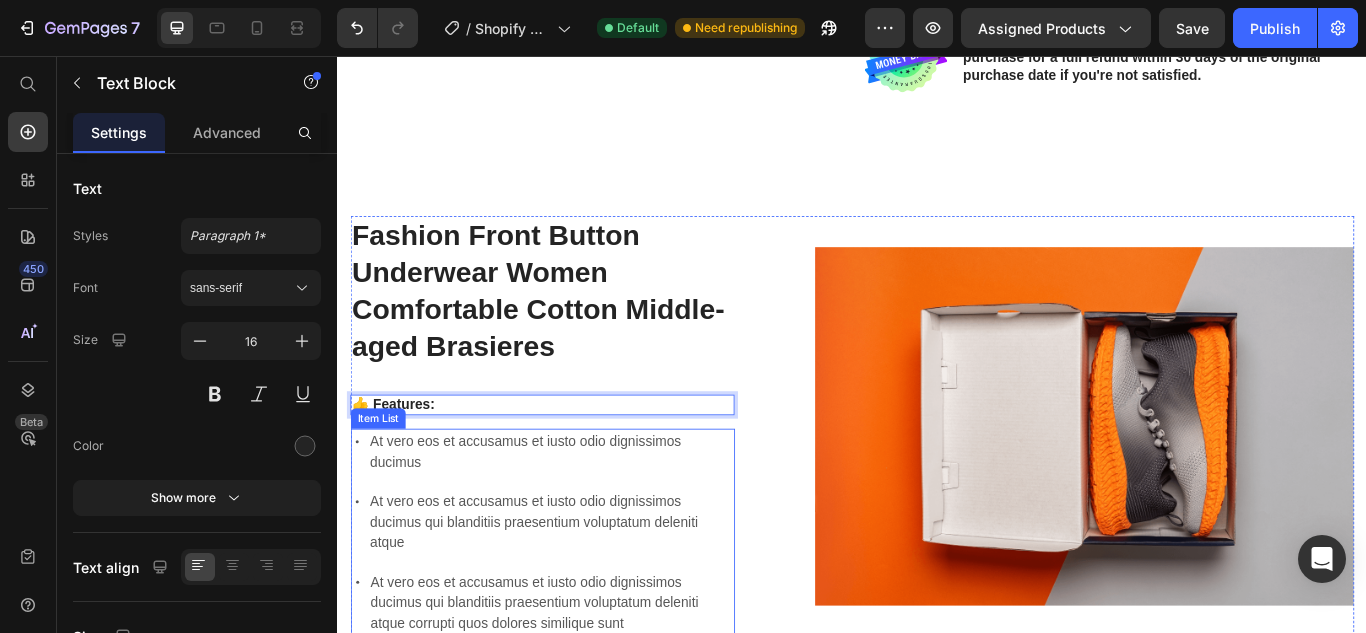 click on "At vero eos et accusamus et iusto odio dignissimos ducimus" at bounding box center (586, 518) 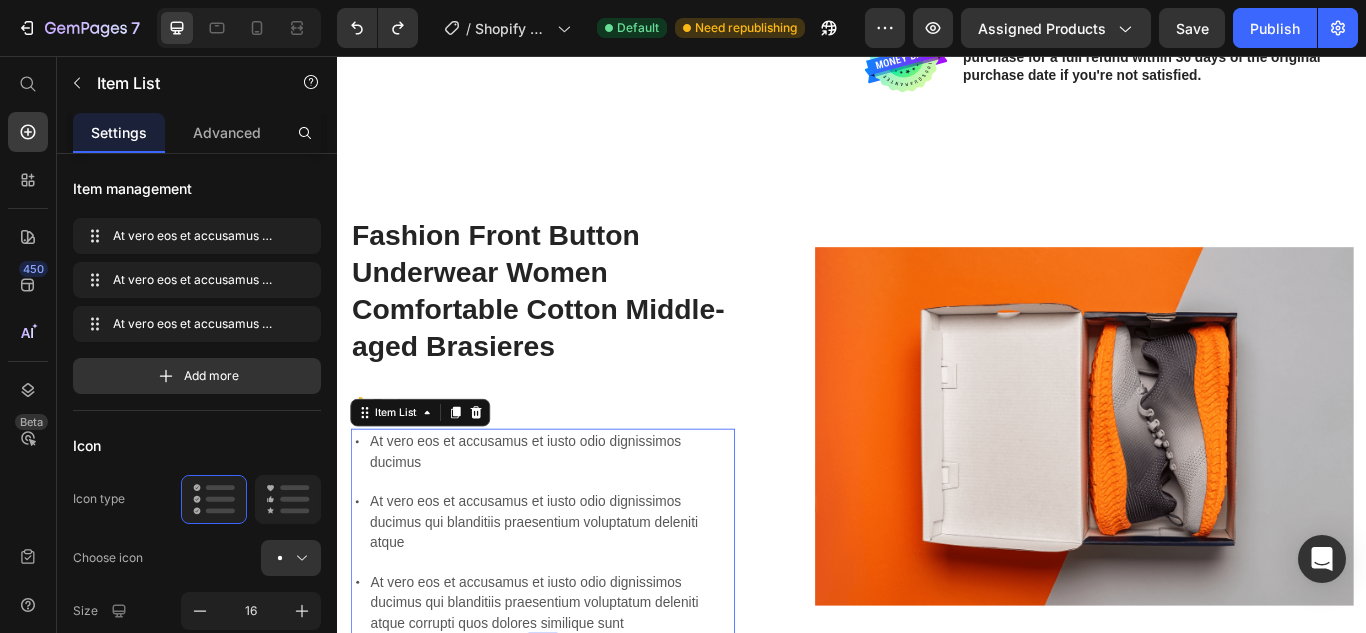 click on "At vero eos et accusamus et iusto odio dignissimos ducimus" at bounding box center (586, 518) 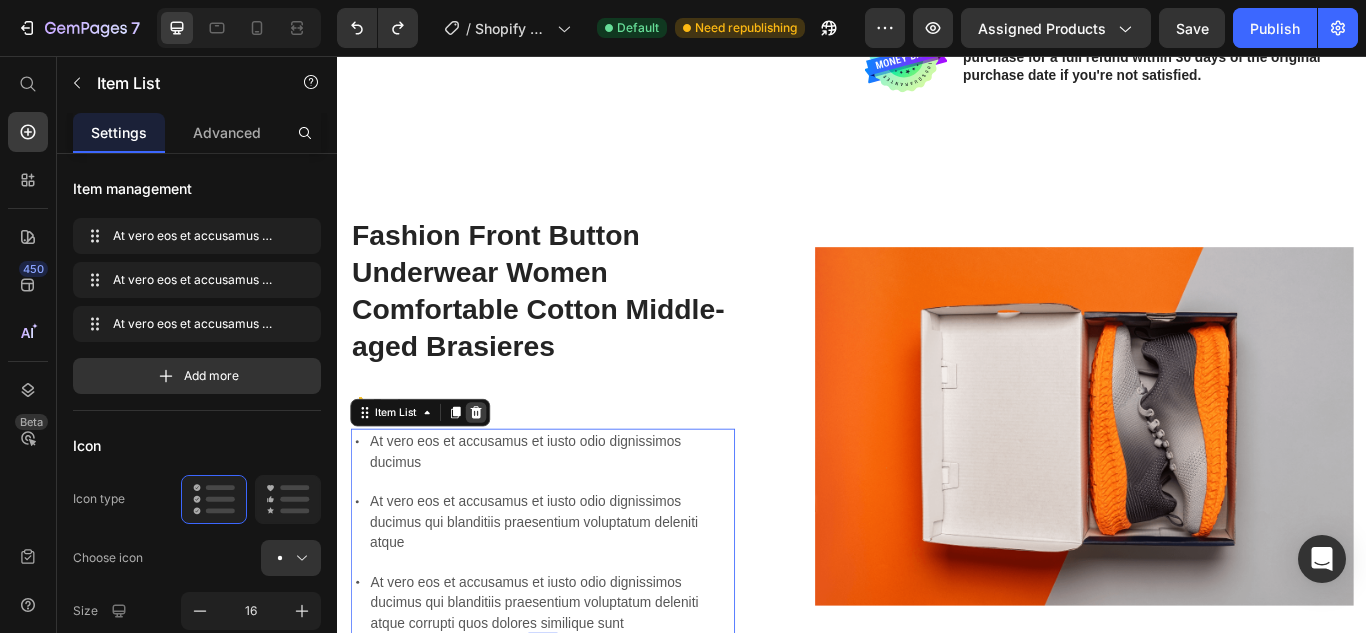 click 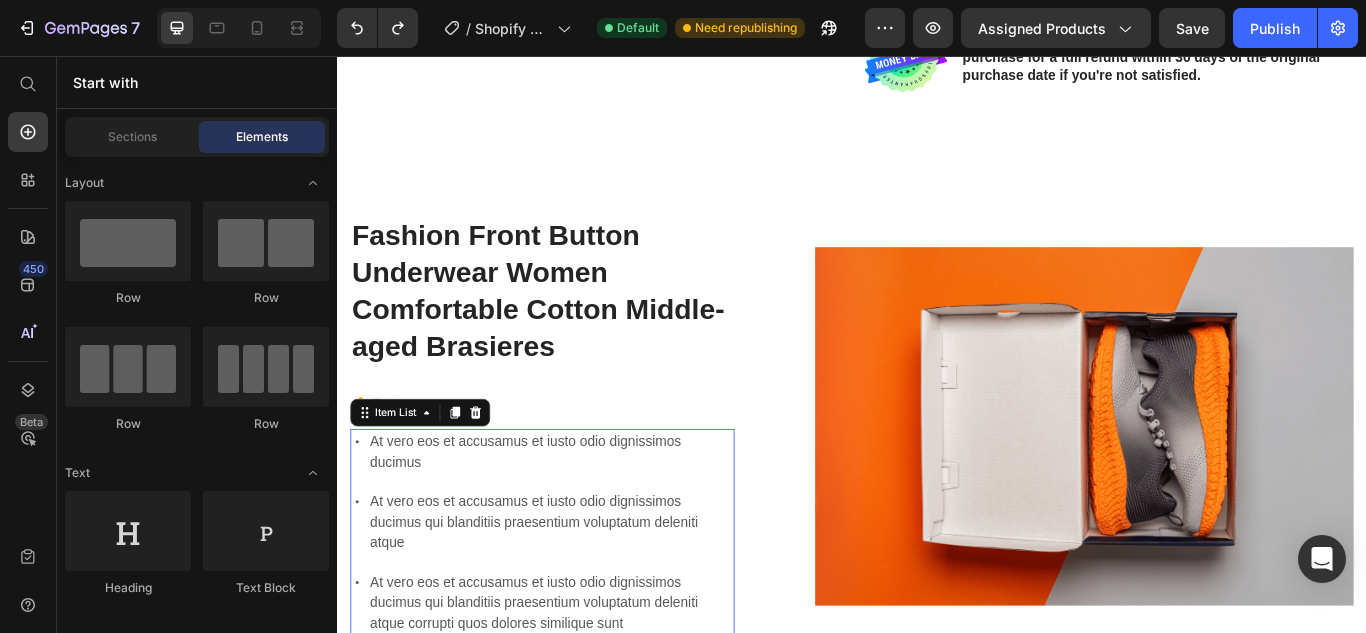 click on "At vero eos et accusamus et iusto odio dignissimos ducimus" at bounding box center (586, 518) 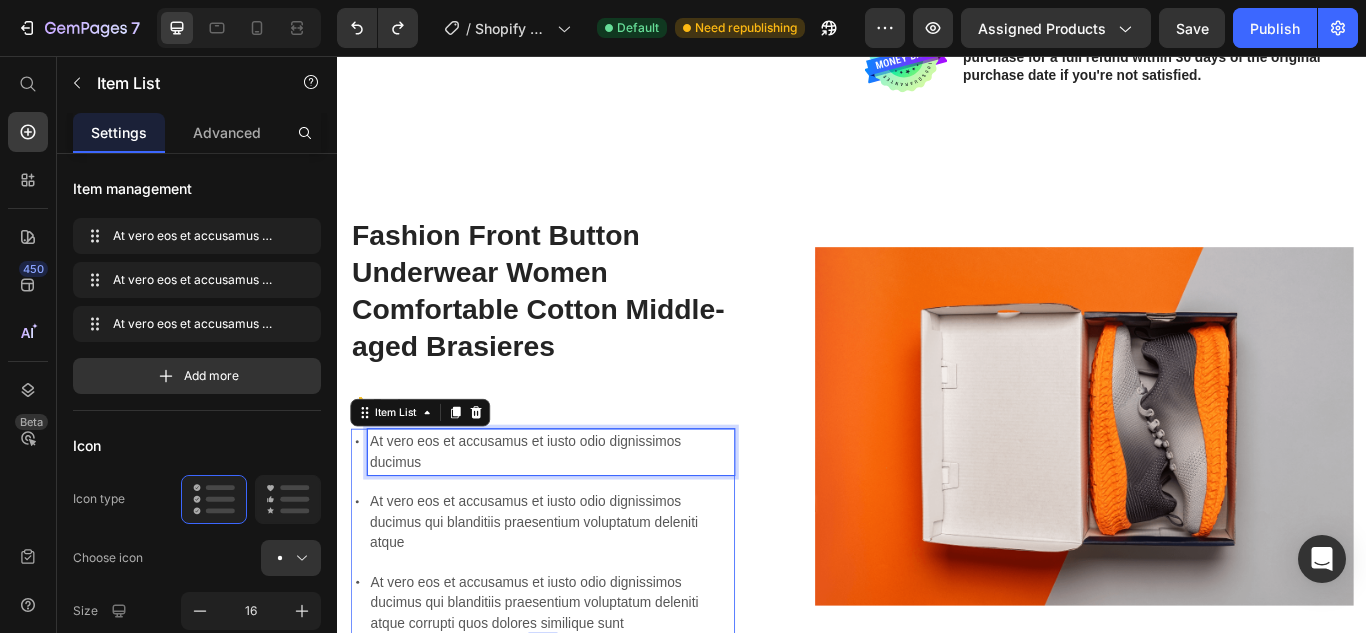 click on "At vero eos et accusamus et iusto odio dignissimos ducimus" at bounding box center [586, 518] 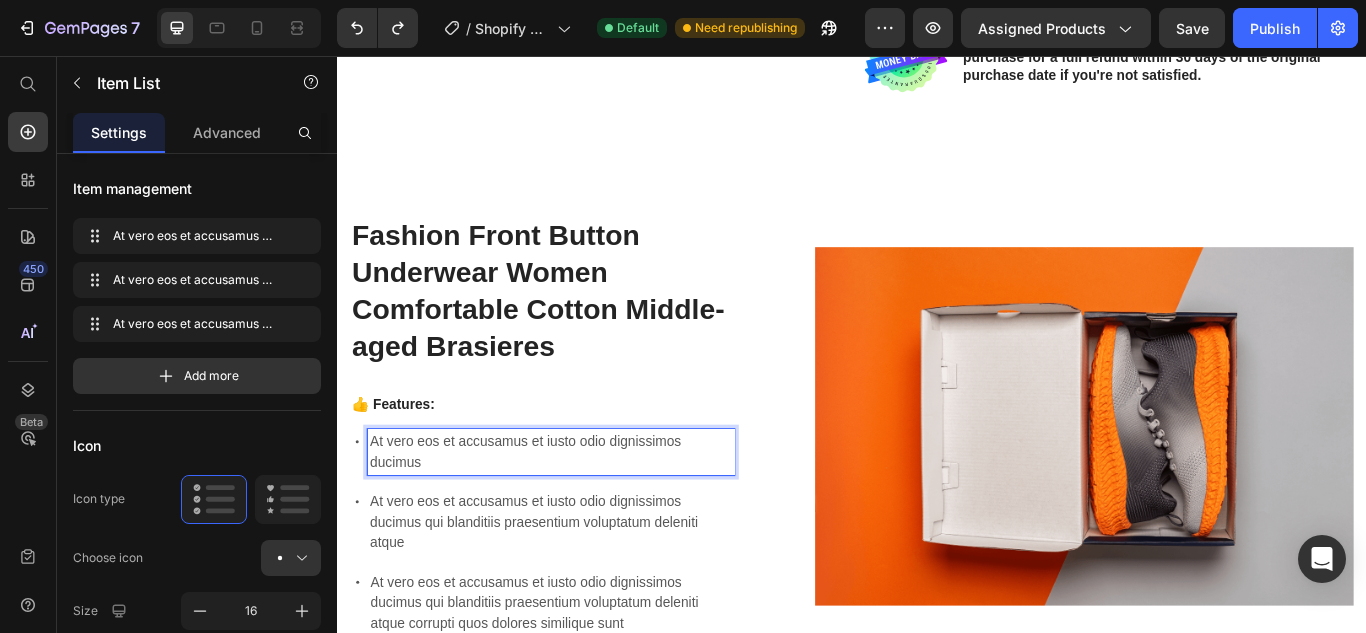 click on "At vero eos et accusamus et iusto odio dignissimos ducimus" at bounding box center (586, 518) 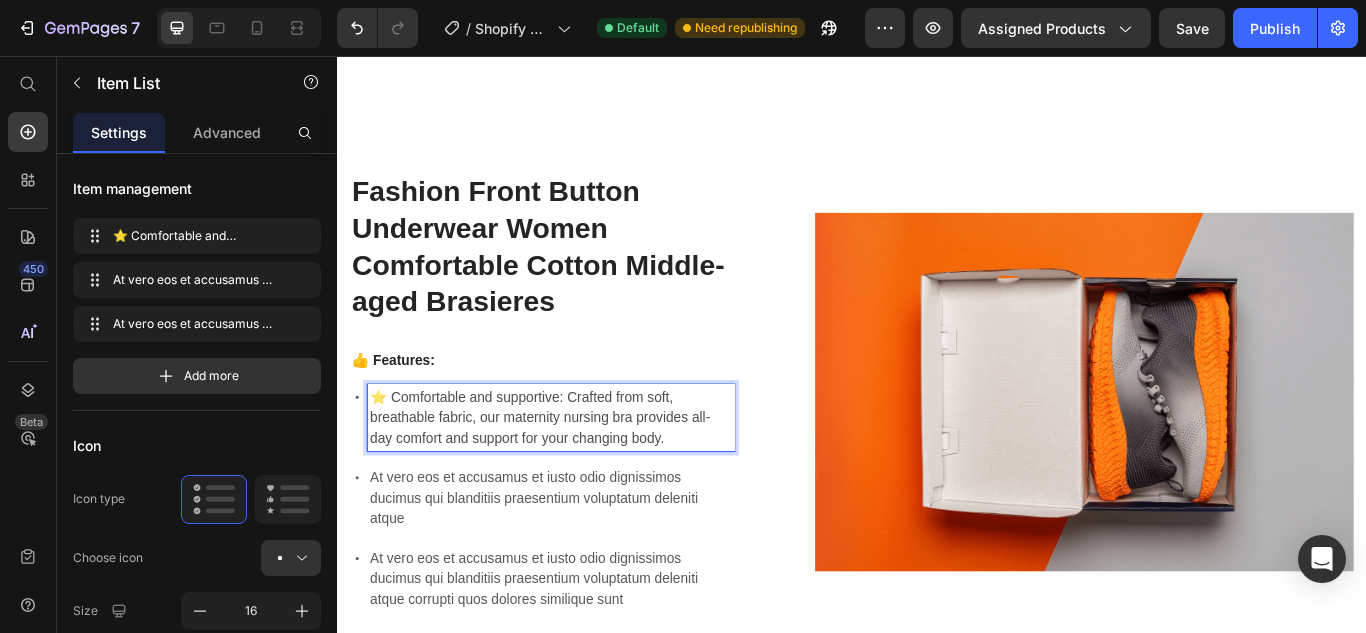 scroll, scrollTop: 1337, scrollLeft: 0, axis: vertical 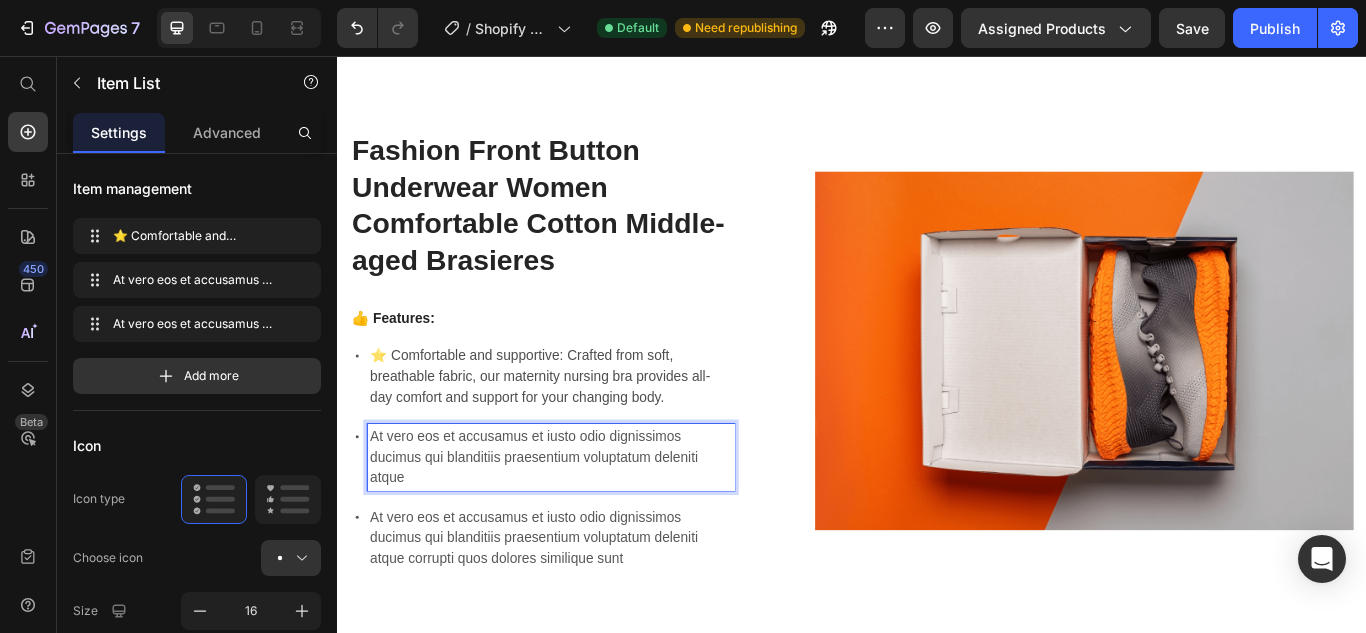 click on "At vero eos et accusamus et iusto odio dignissimos ducimus qui blanditiis praesentium voluptatum deleniti atque" at bounding box center (586, 524) 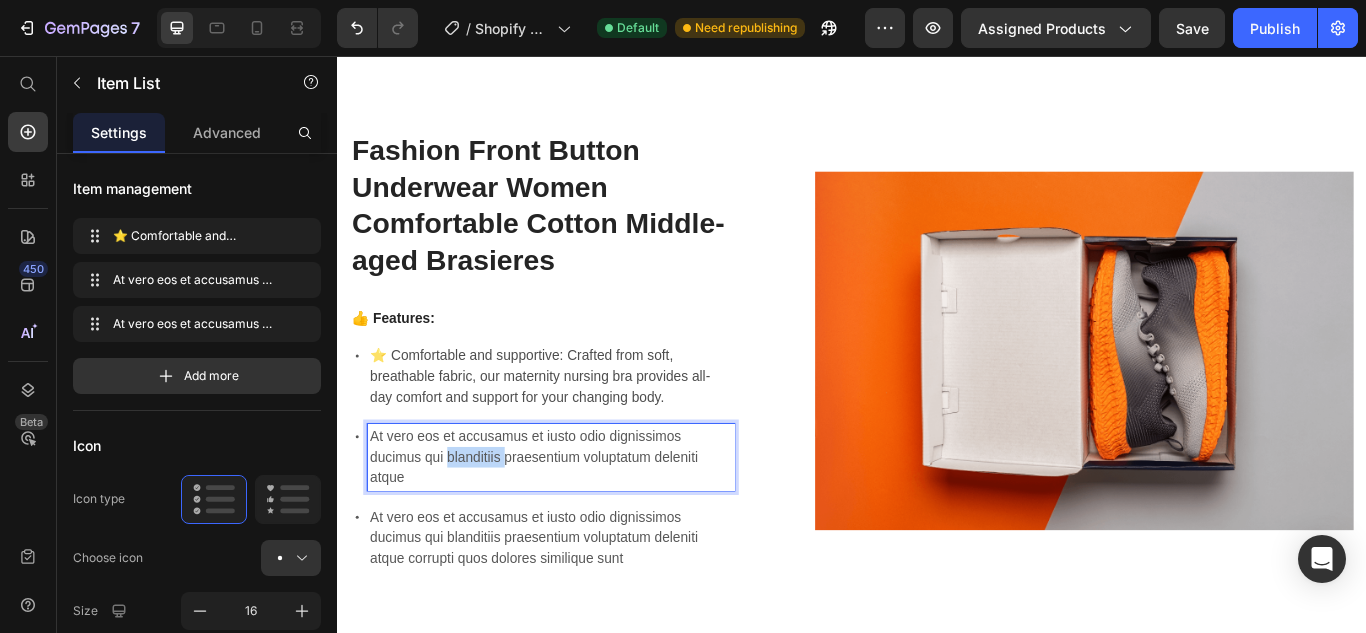click on "At vero eos et accusamus et iusto odio dignissimos ducimus qui blanditiis praesentium voluptatum deleniti atque" at bounding box center [586, 524] 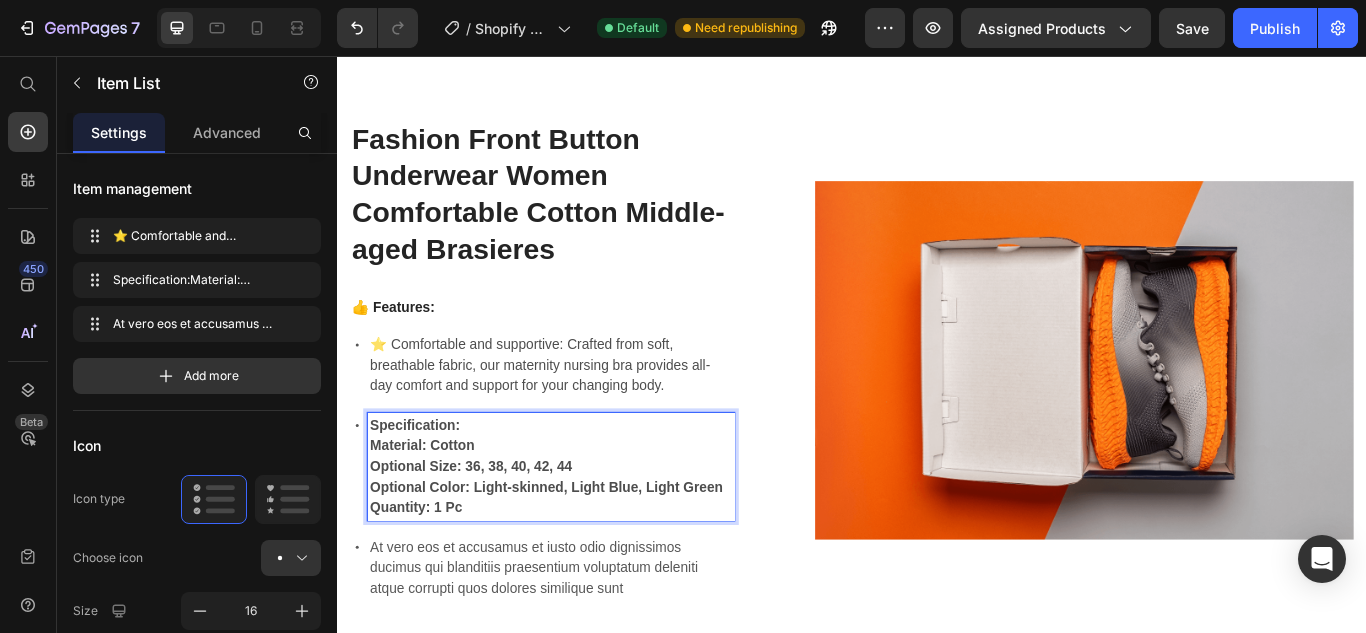scroll, scrollTop: 1437, scrollLeft: 0, axis: vertical 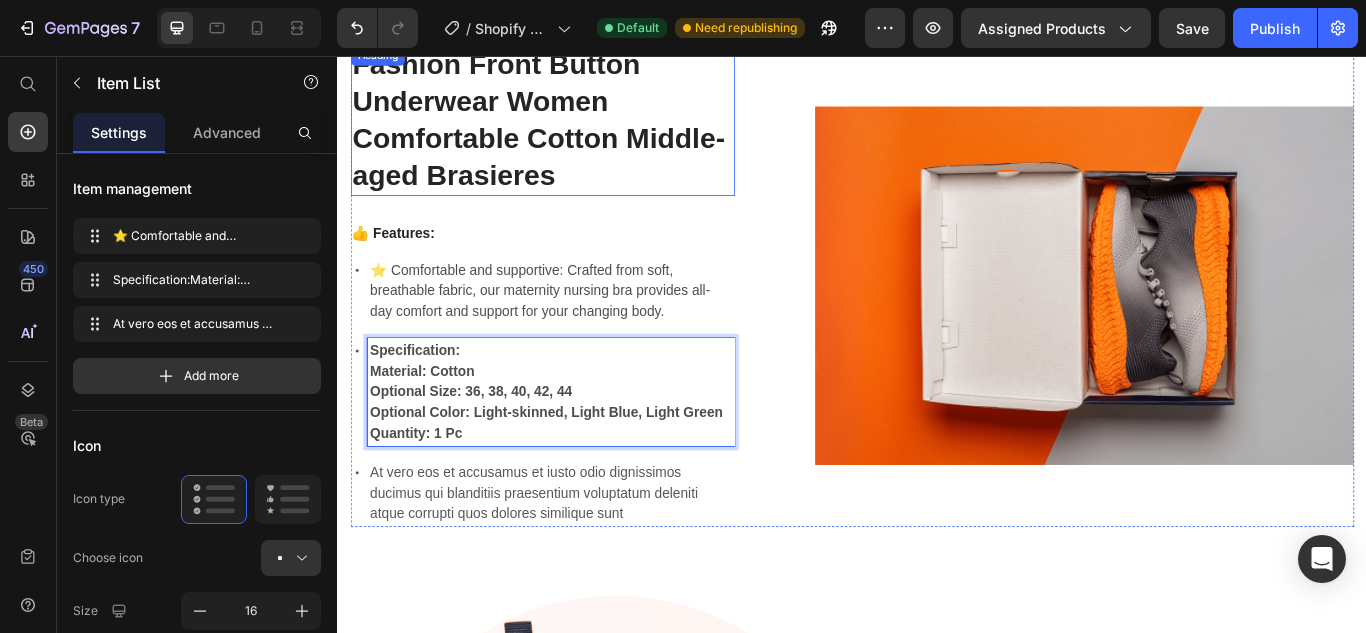 click on "Fashion Front Button Underwear Women Comfortable Cotton Middle-aged Brasieres" at bounding box center (571, 130) 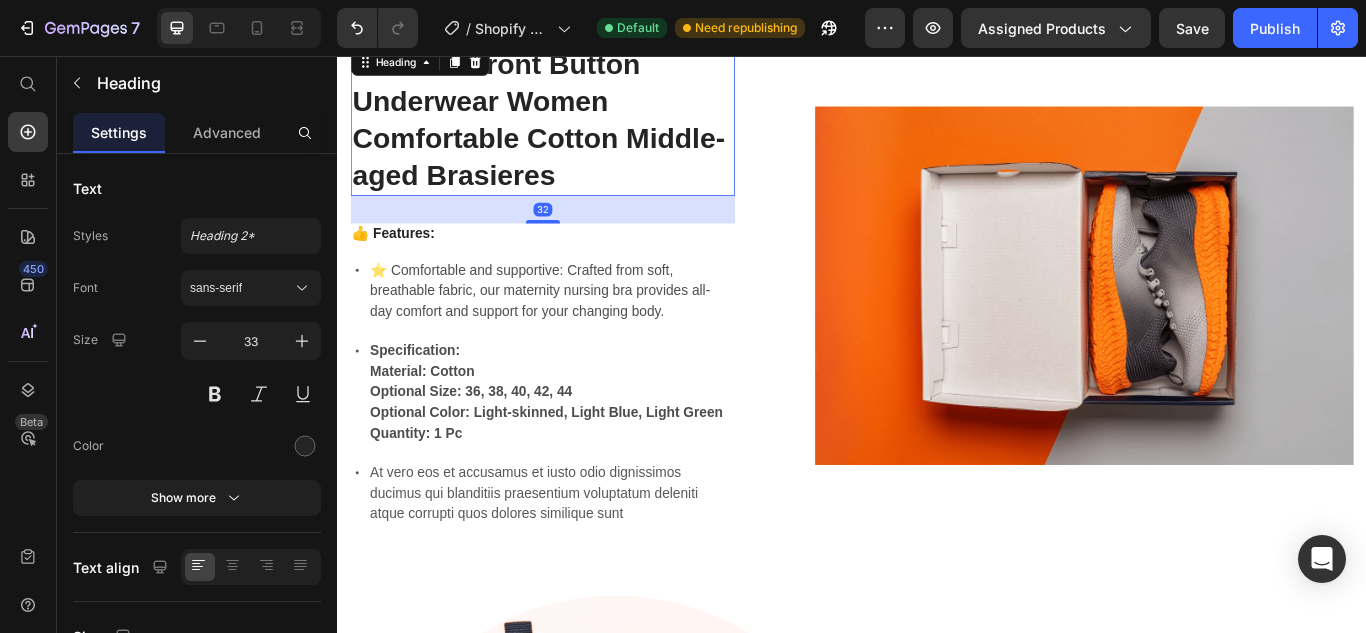 scroll, scrollTop: 1337, scrollLeft: 0, axis: vertical 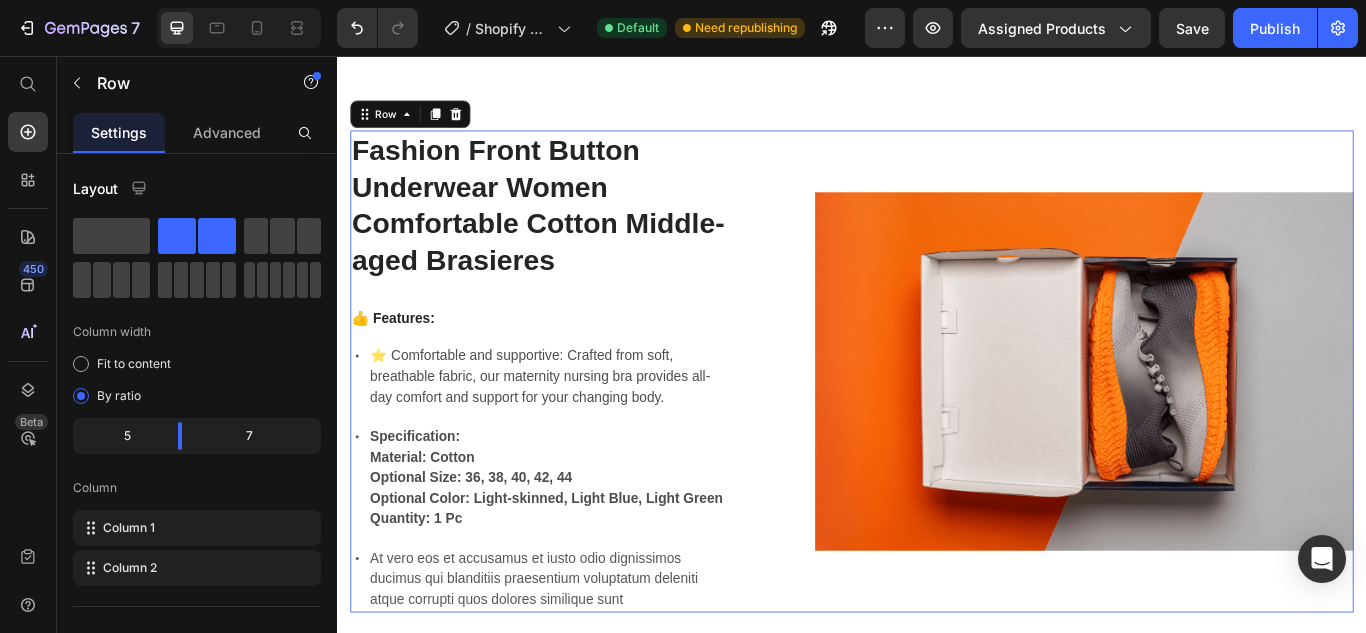 click on "Image" at bounding box center (1208, 424) 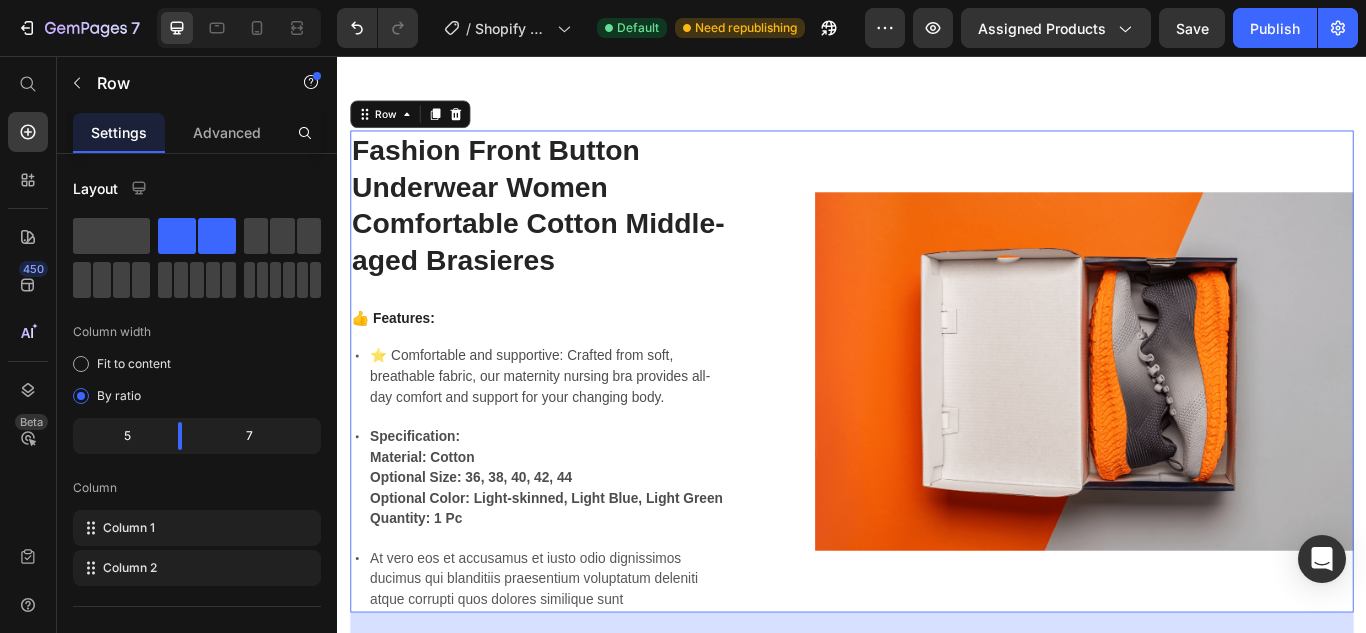click 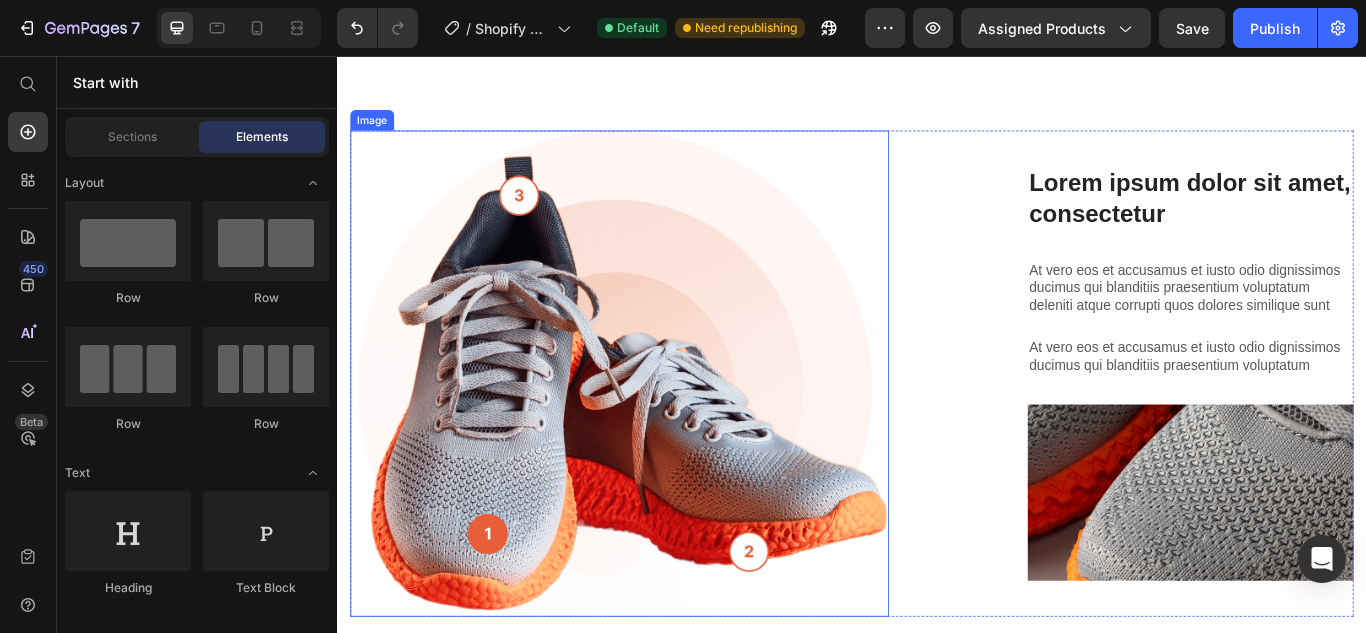 click at bounding box center (666, 426) 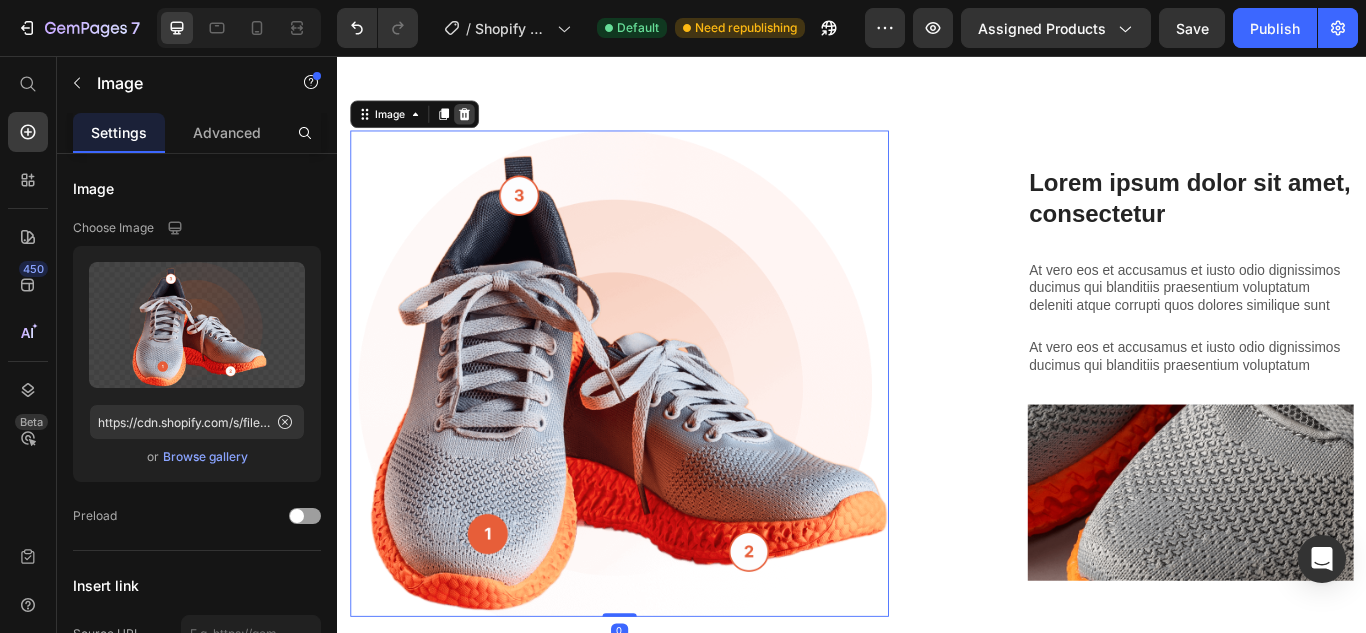 click 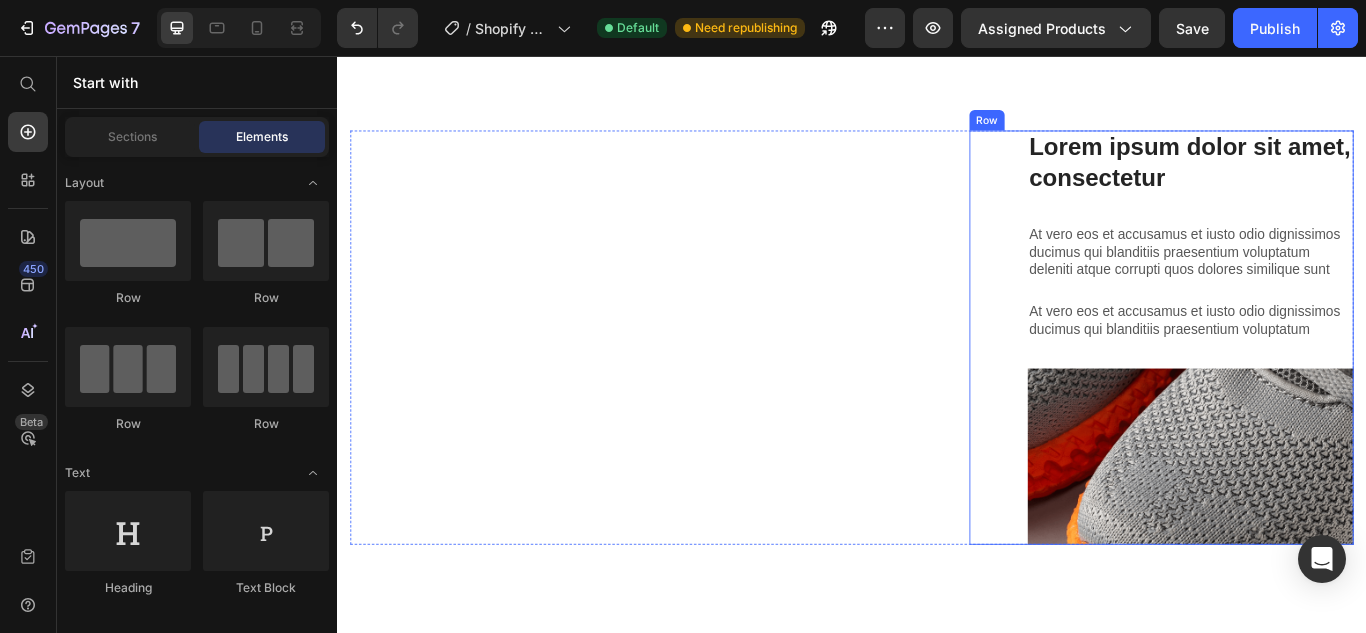 click on "Lorem ipsum dolor sit amet, consectetur Heading At vero eos et accusamus et iusto odio dignissimos ducimus qui blanditiis praesentium voluptatum deleniti atque corrupti quos dolores similique sunt Text Block At vero eos et accusamus et iusto odio dignissimos ducimus qui blanditiis praesentium voluptatum Text Block Image Row" at bounding box center (1298, 384) 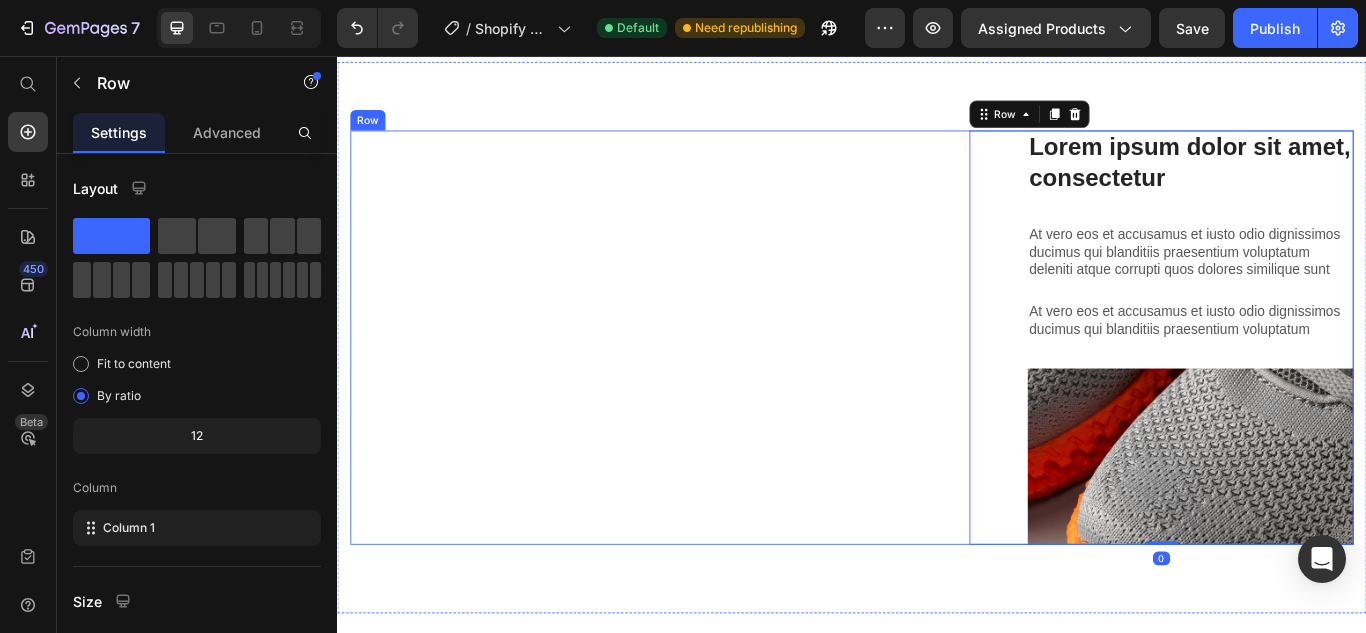 click on "Lorem ipsum dolor sit amet consectetur adipiscing Heading" at bounding box center [666, 384] 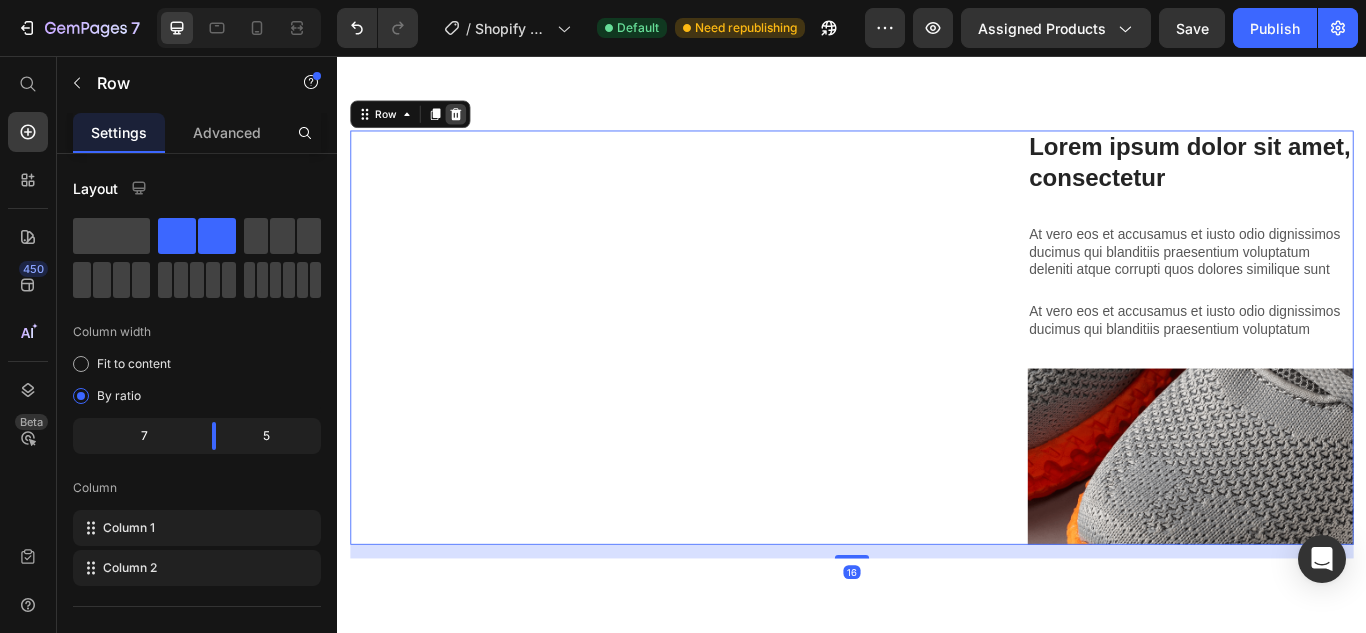 click at bounding box center (475, 124) 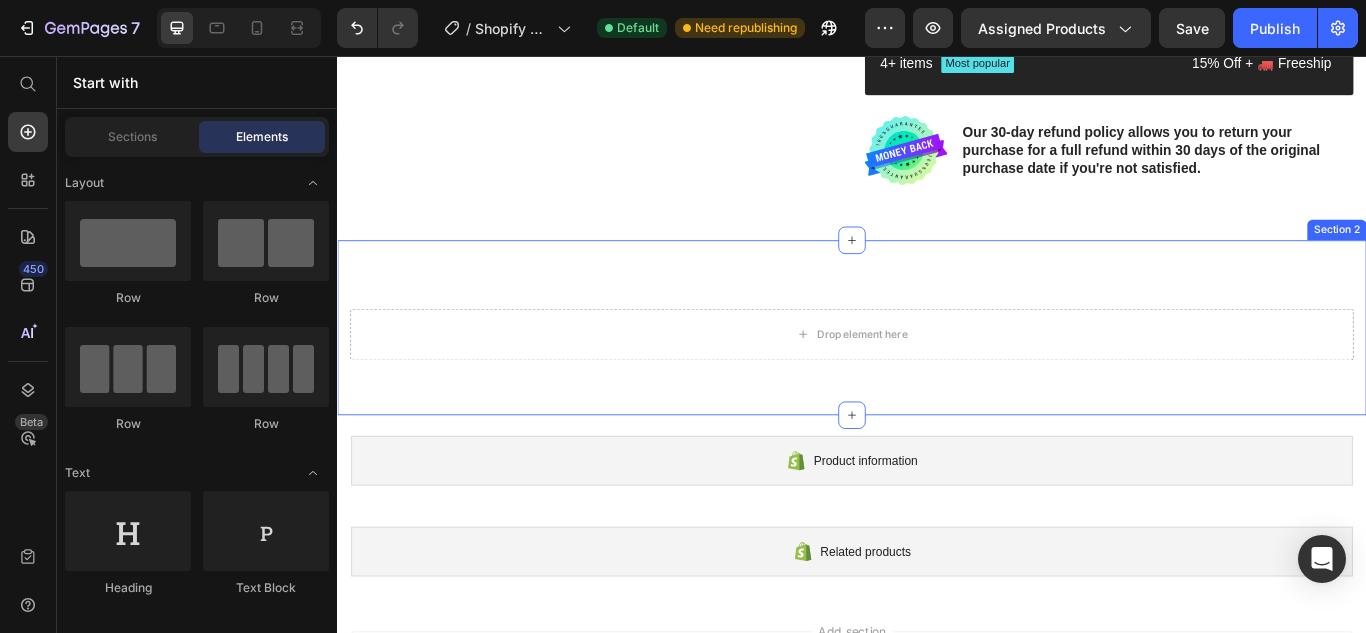 scroll, scrollTop: 1127, scrollLeft: 0, axis: vertical 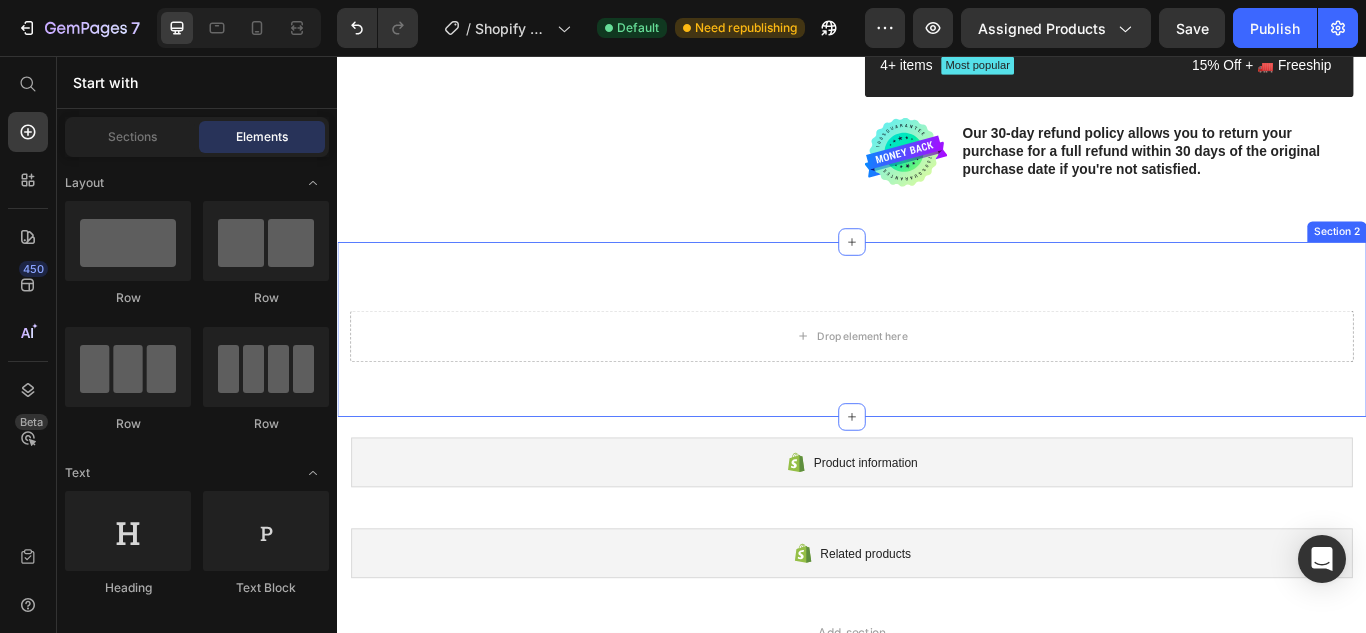 click on "Drop element here Section 2" at bounding box center (937, 375) 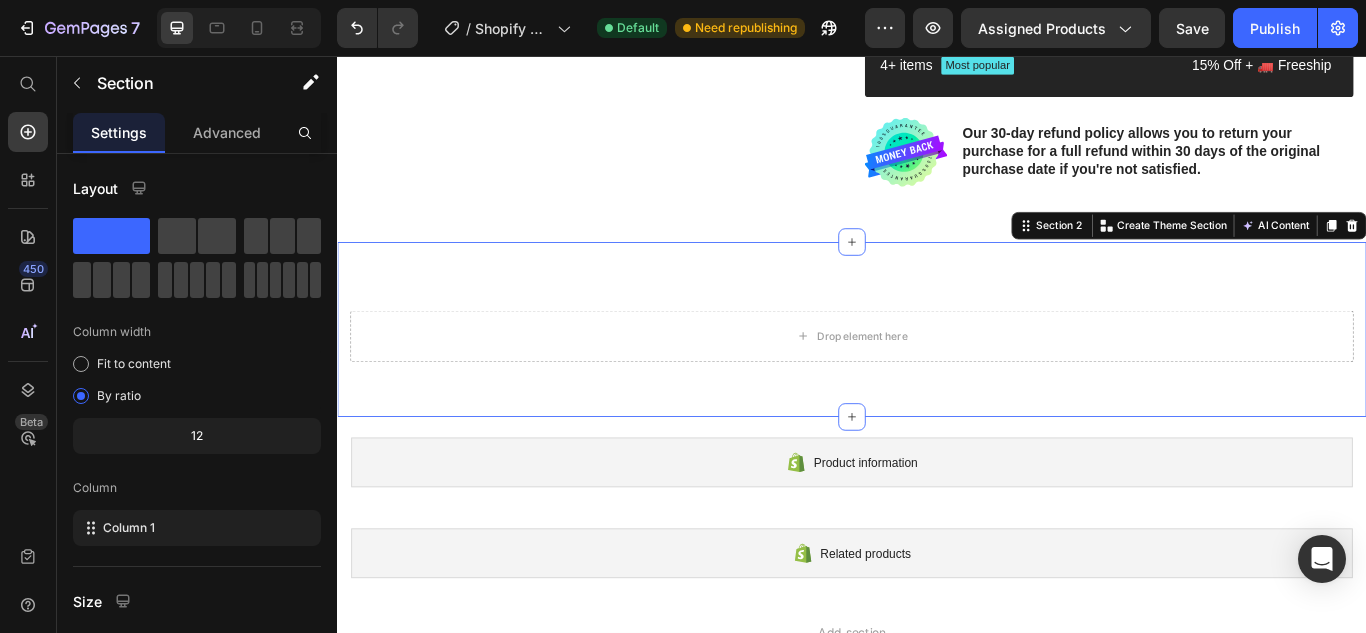 click on "Section 2   You can create reusable sections Create Theme Section AI Content Write with GemAI What would you like to describe here? Tone and Voice Persuasive Product Seamless Comfortable Cotton Button Non-Wired Vest Style Large Size Bra Pack of 3 Pcs Show more Generate" at bounding box center [1330, 254] 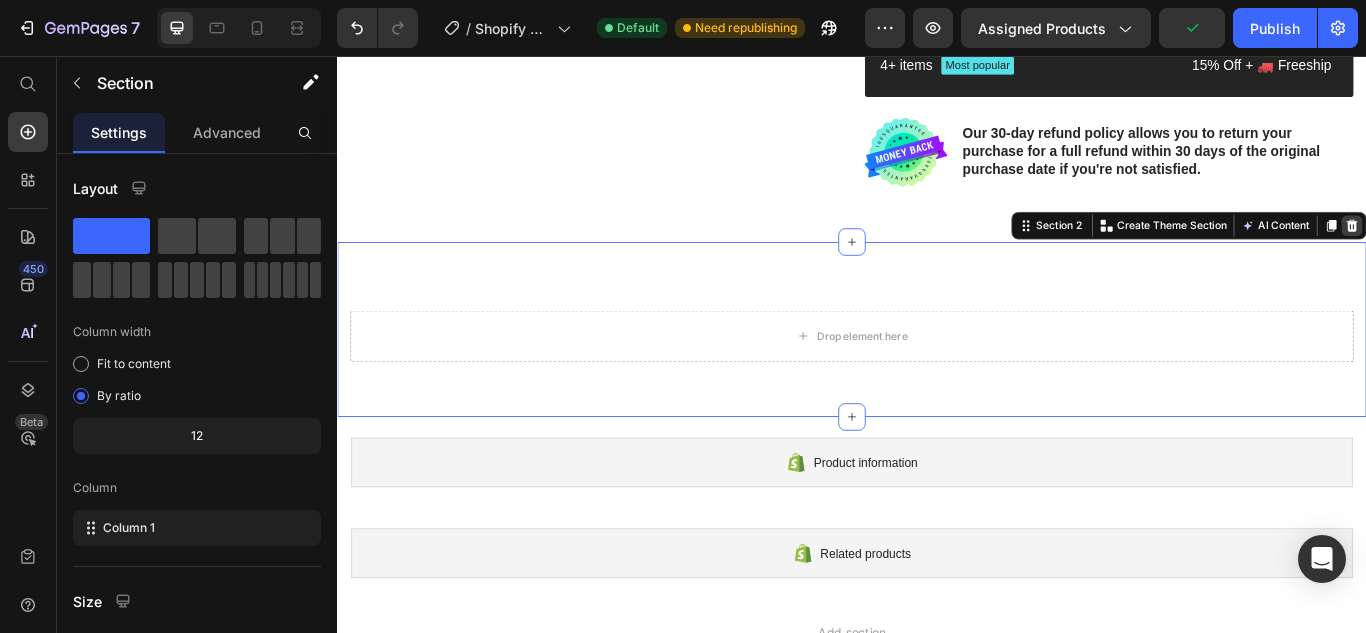 click 